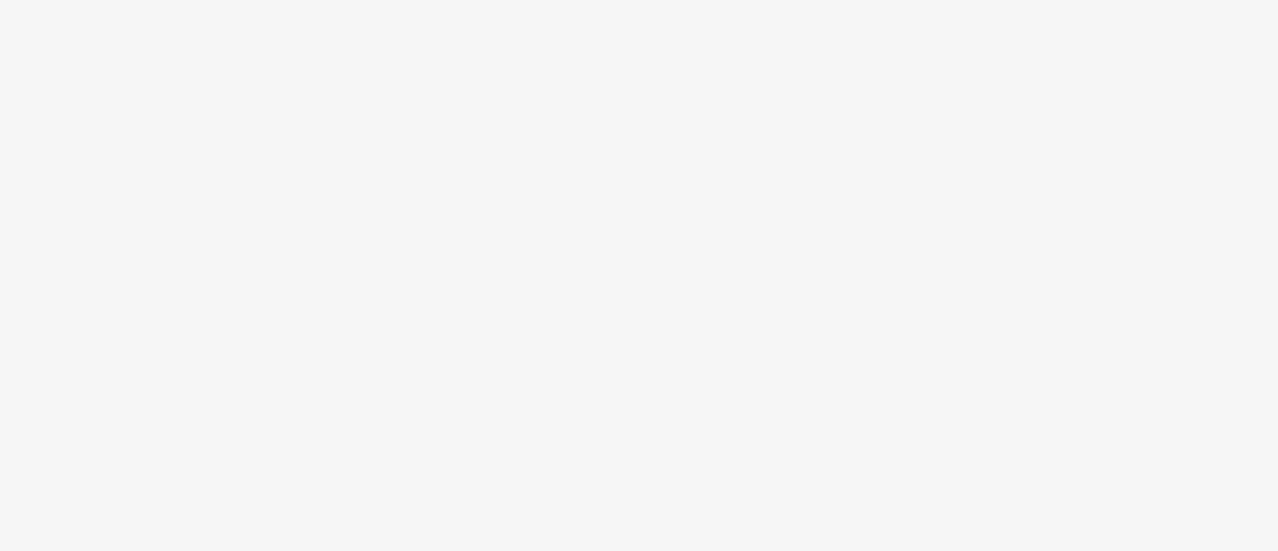 scroll, scrollTop: 0, scrollLeft: 0, axis: both 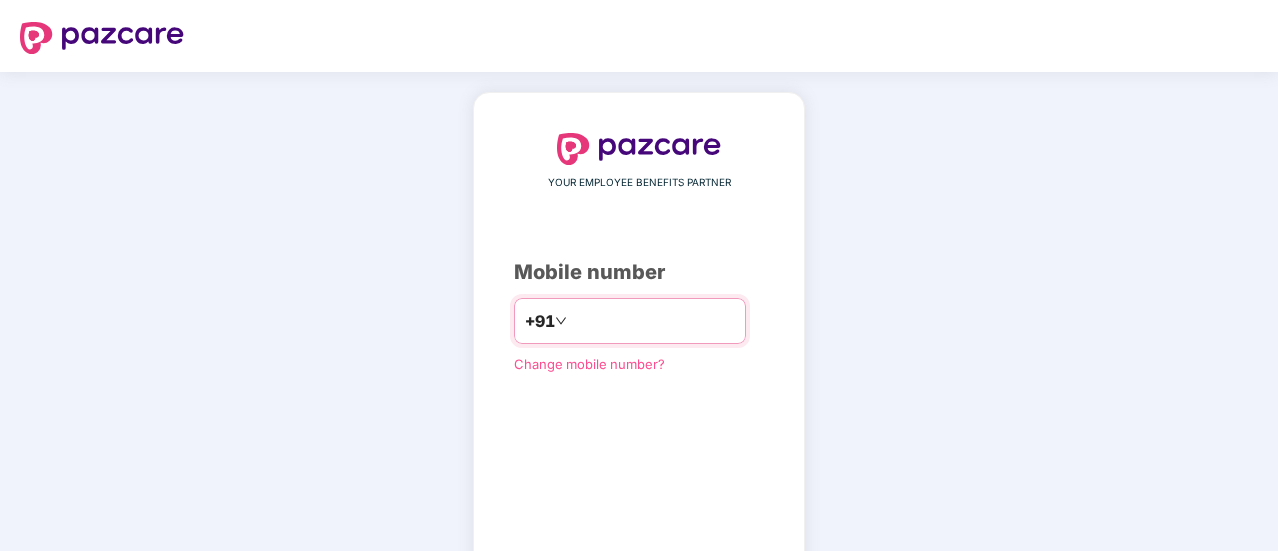 click at bounding box center (653, 321) 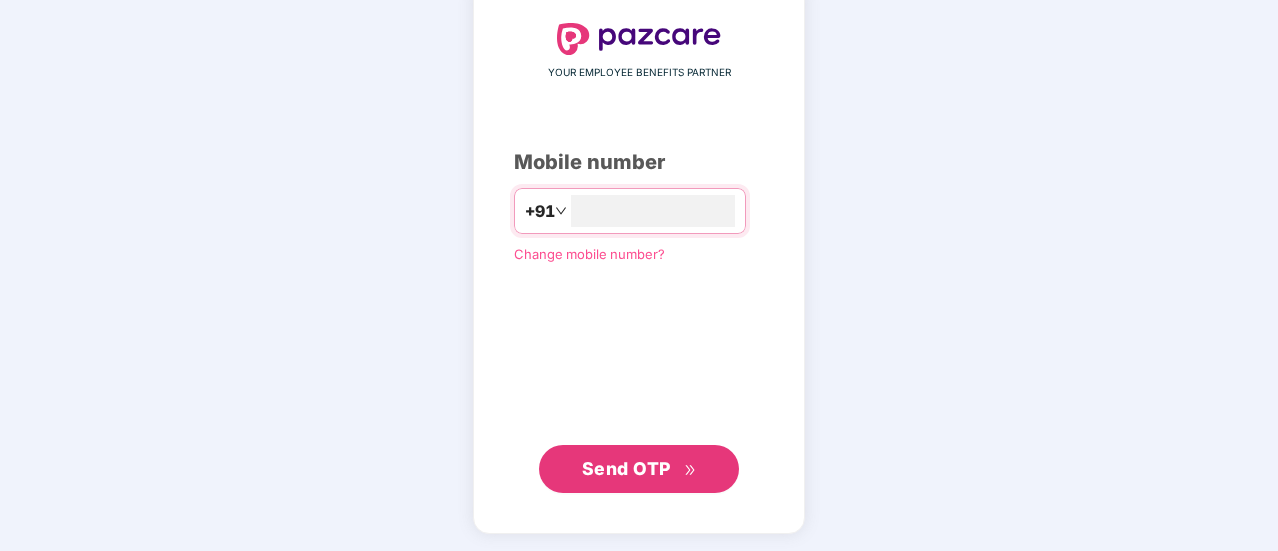 type on "**********" 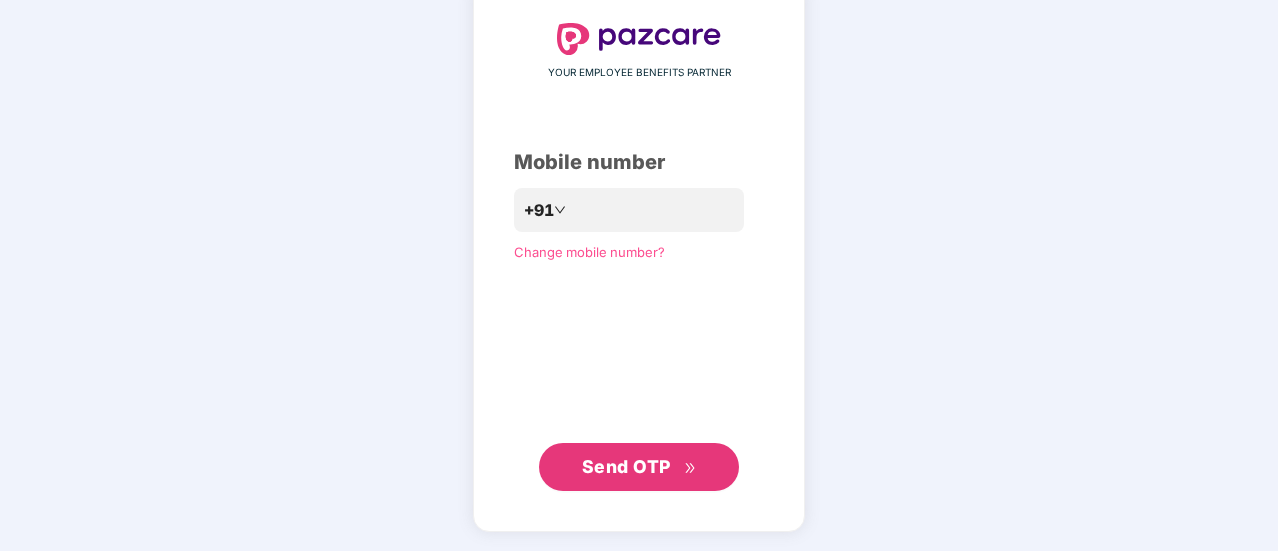 scroll, scrollTop: 109, scrollLeft: 0, axis: vertical 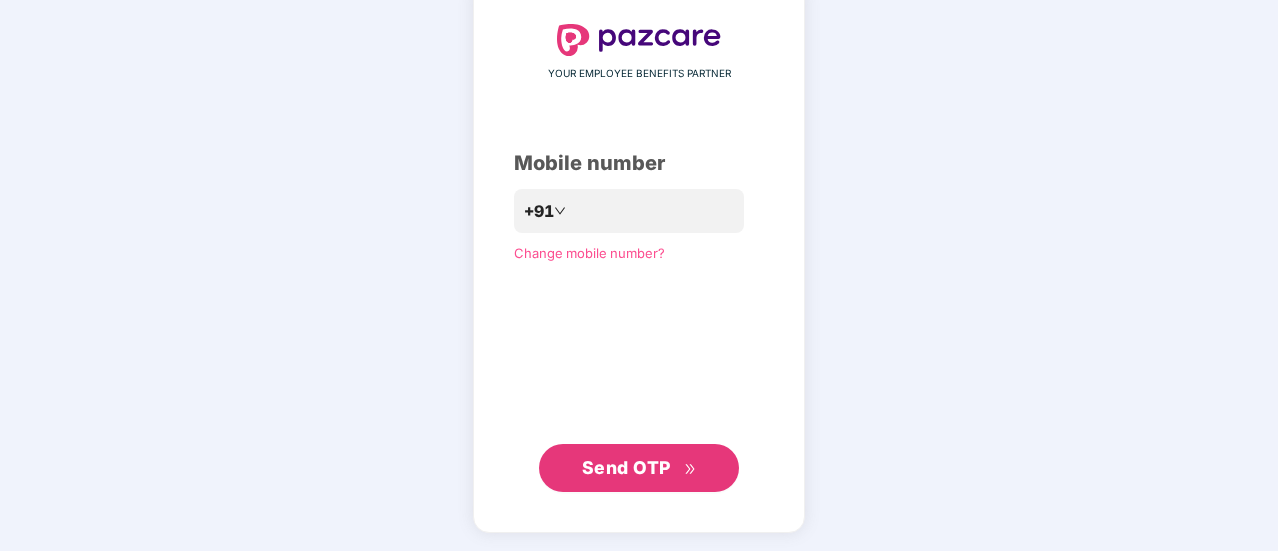 click 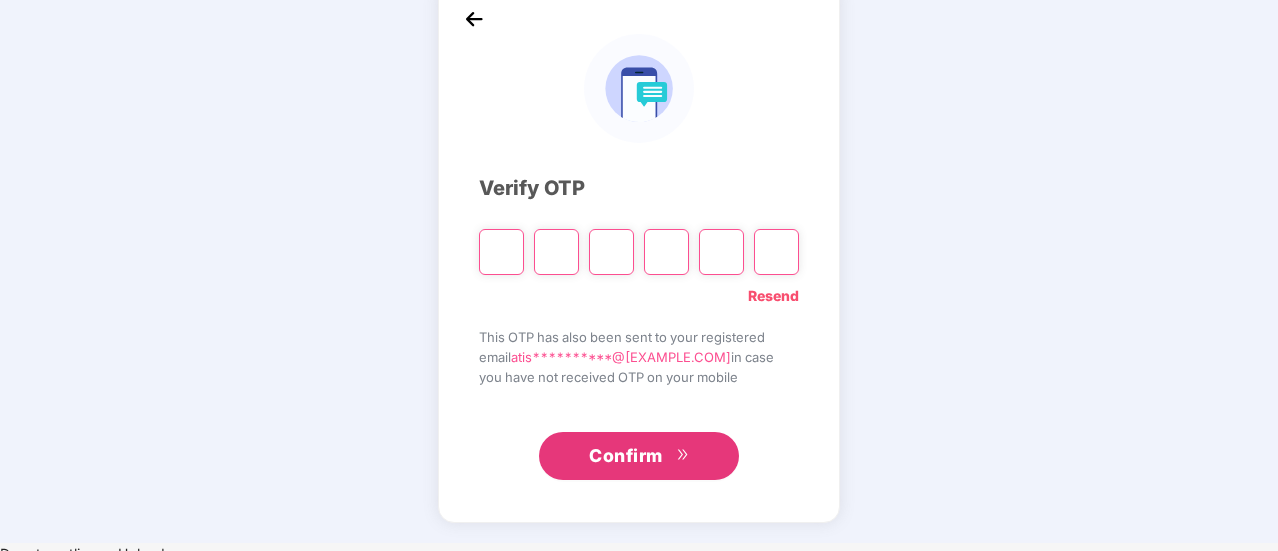 scroll, scrollTop: 100, scrollLeft: 0, axis: vertical 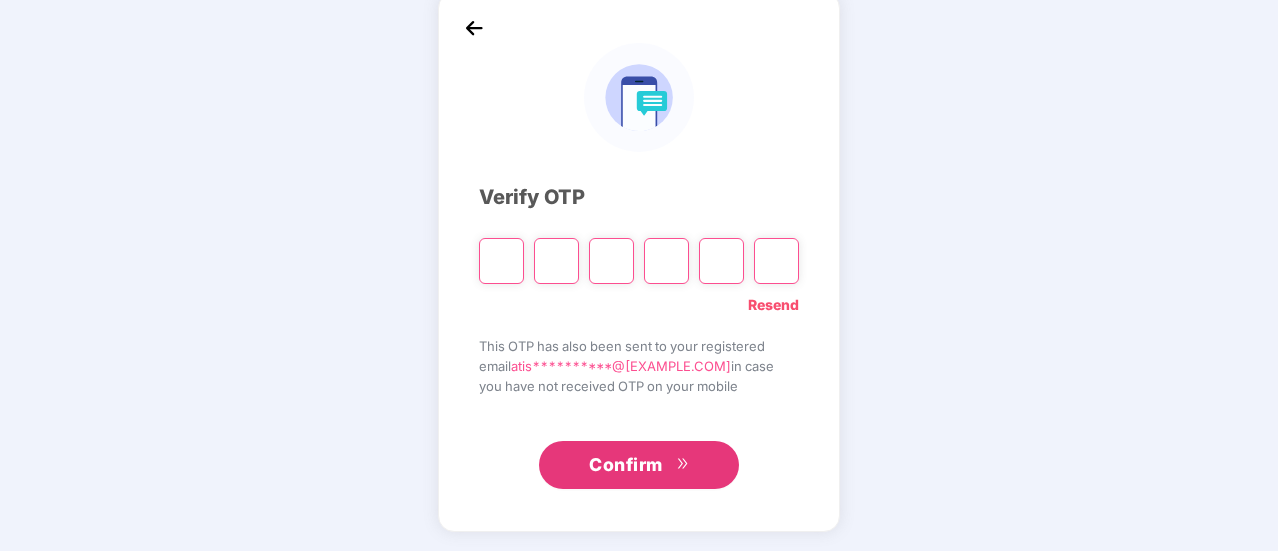 type on "*" 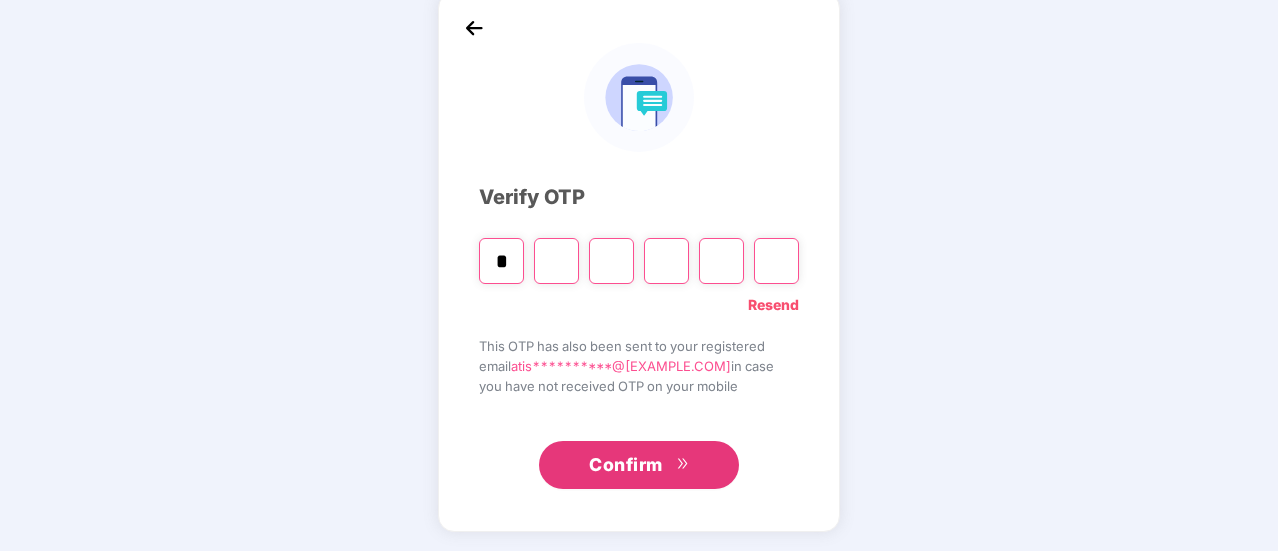 type on "*" 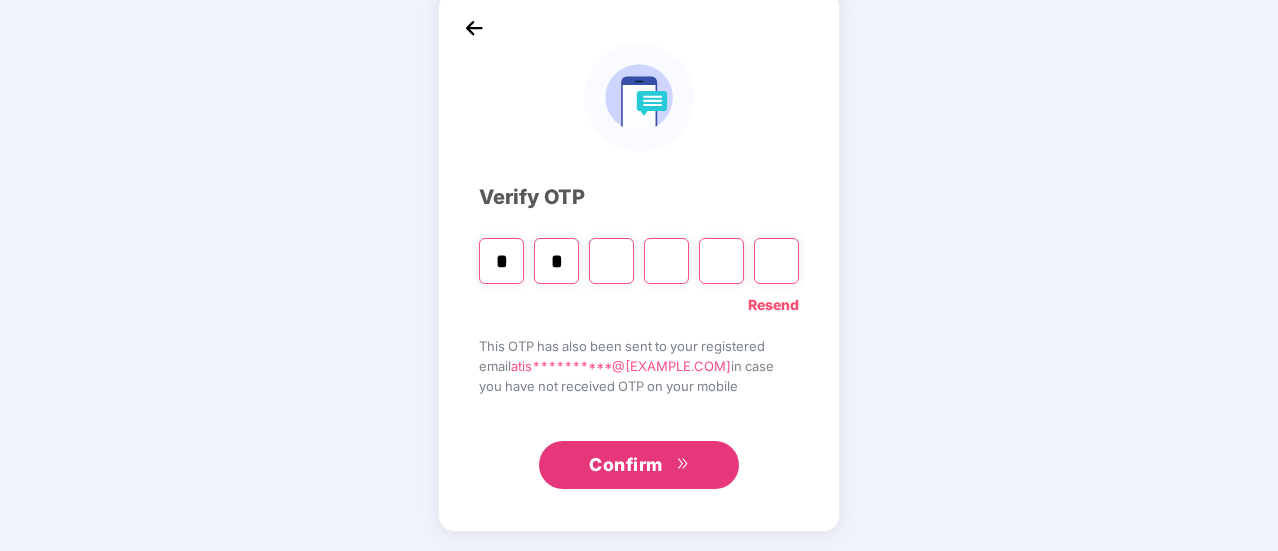 type on "*" 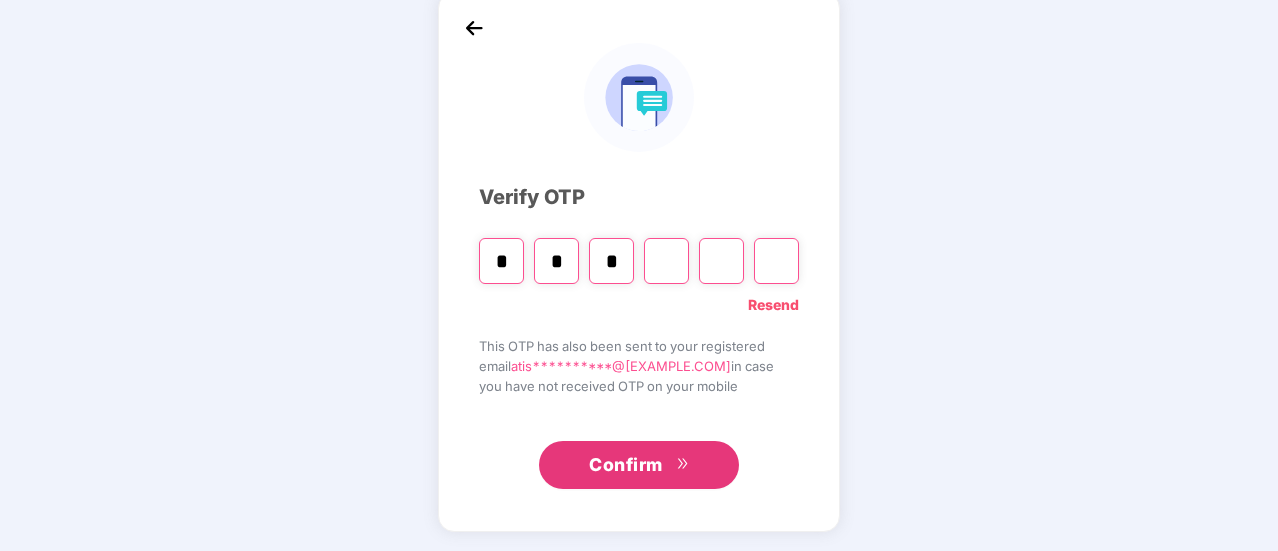 type on "*" 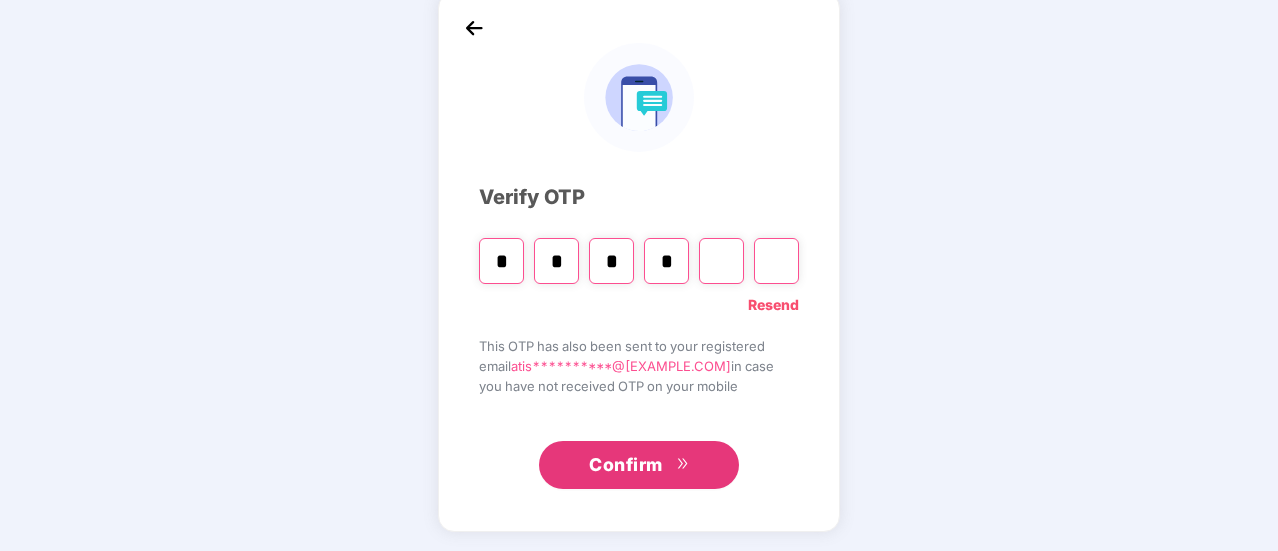 type on "*" 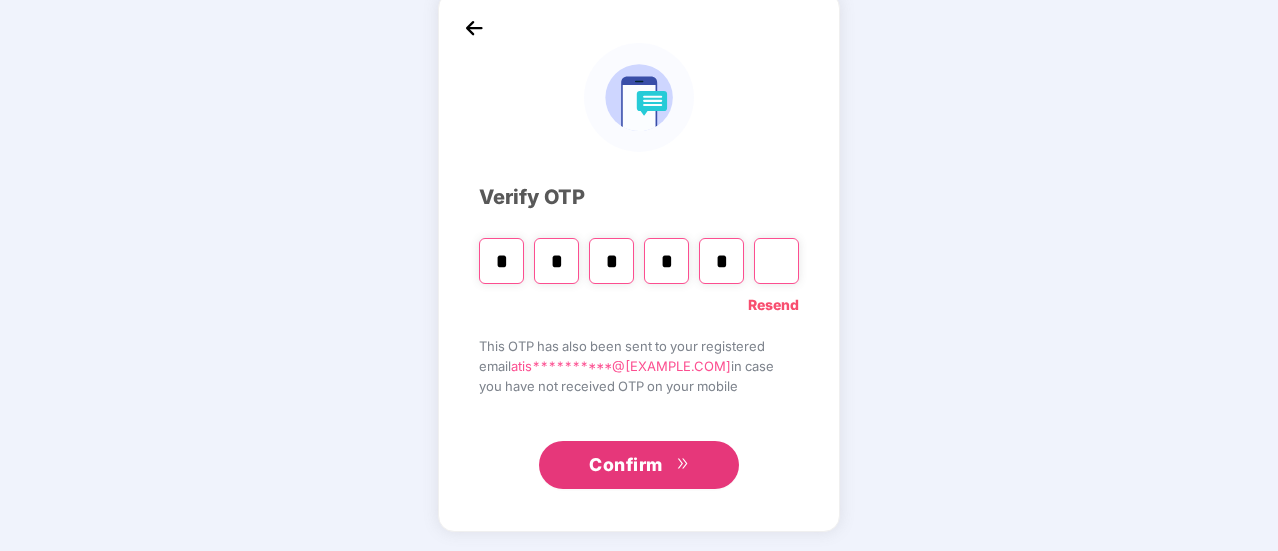 type on "*" 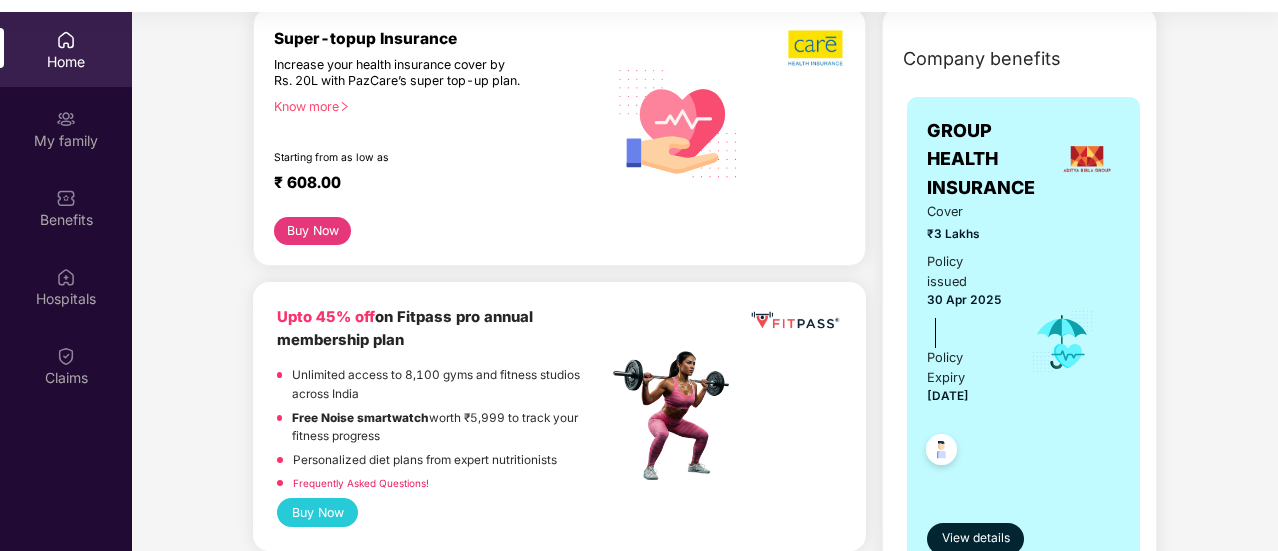 scroll, scrollTop: 276, scrollLeft: 0, axis: vertical 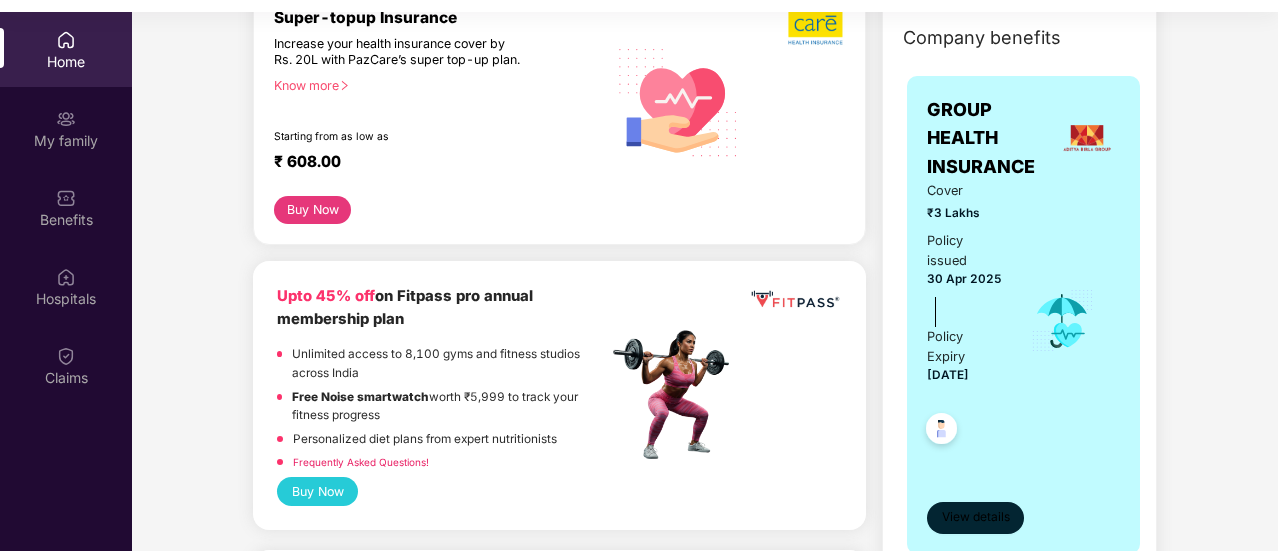 click on "View details" at bounding box center [976, 517] 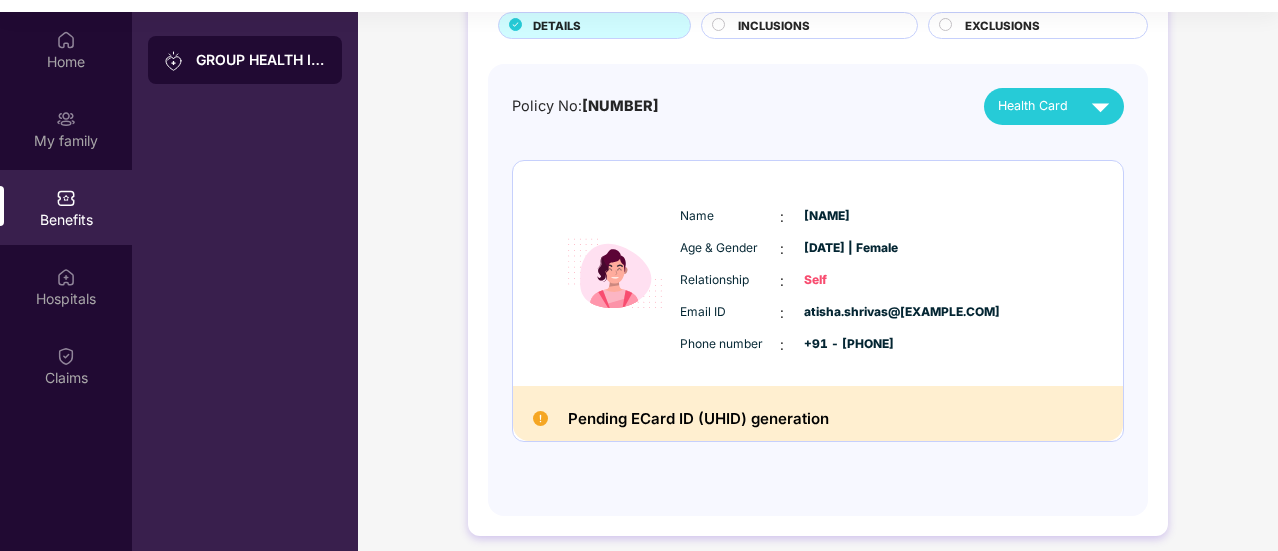 scroll, scrollTop: 145, scrollLeft: 0, axis: vertical 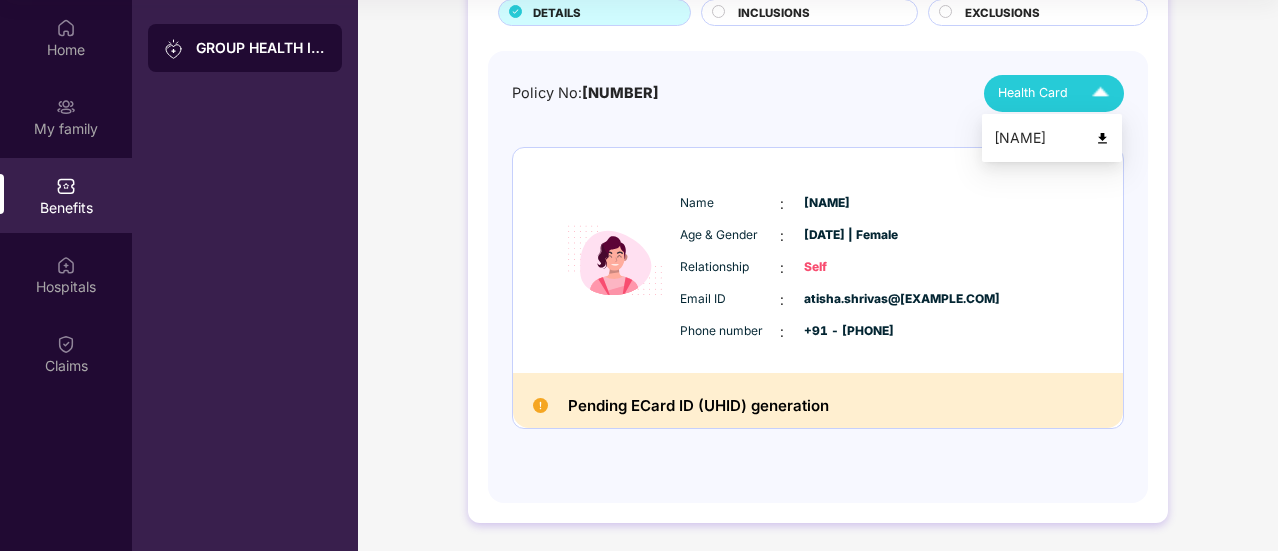 click on "Health Card" at bounding box center (1033, 93) 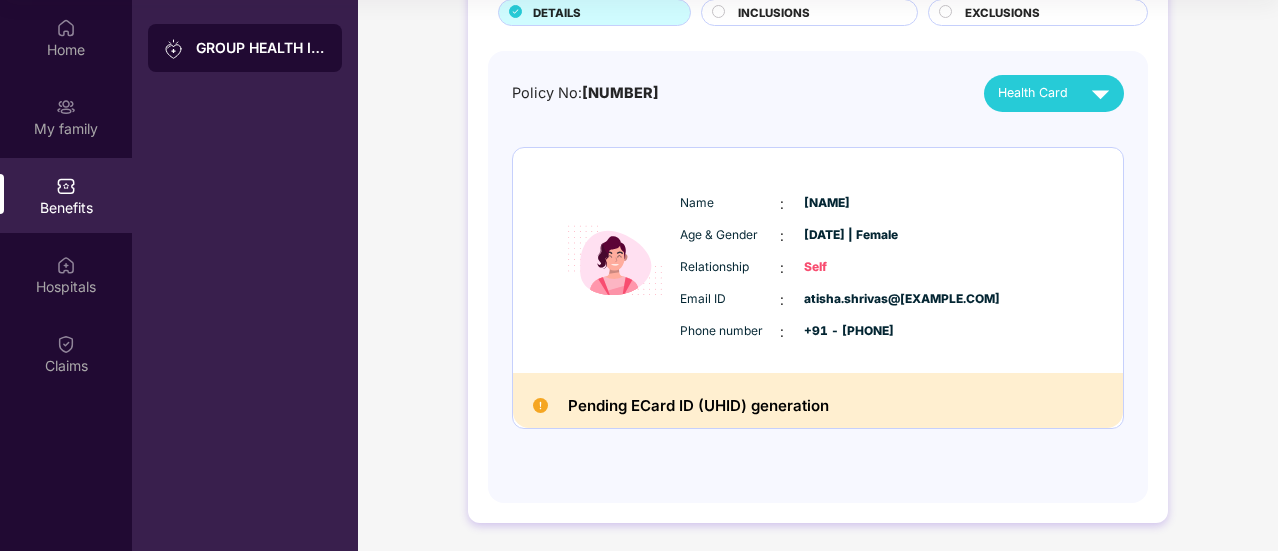 scroll, scrollTop: 112, scrollLeft: 0, axis: vertical 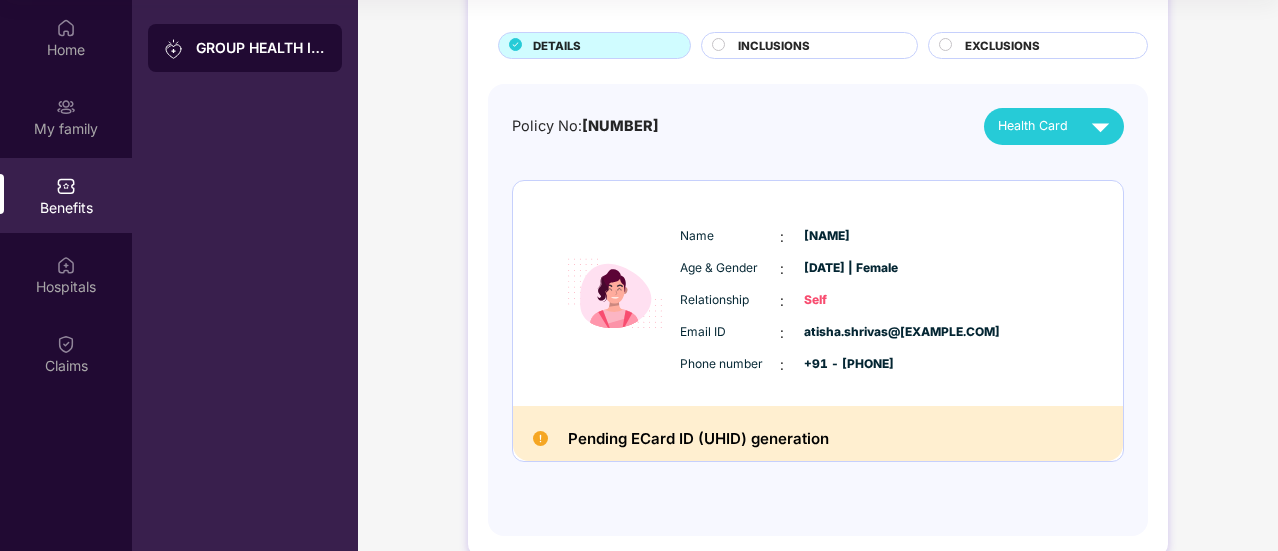 click on "INCLUSIONS" at bounding box center [817, 47] 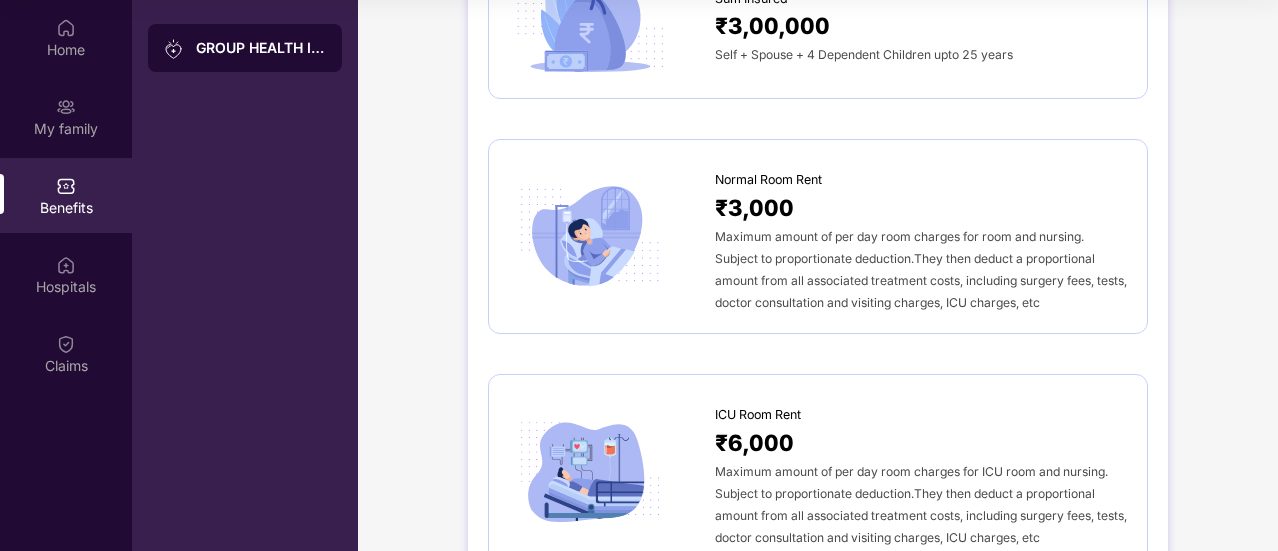 scroll, scrollTop: 0, scrollLeft: 0, axis: both 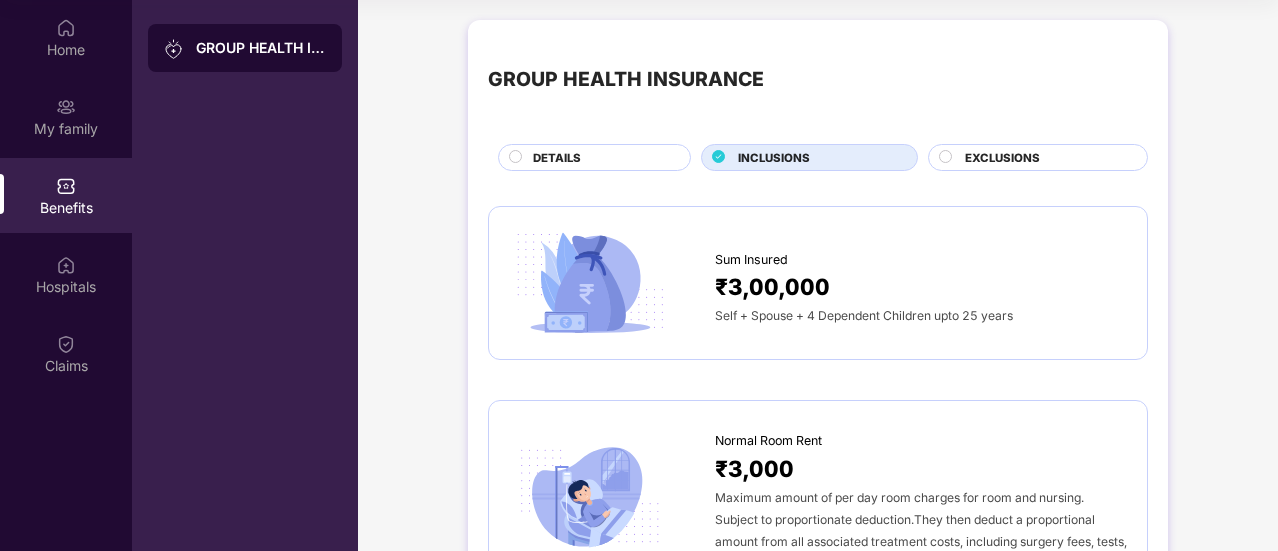 click on "GROUP HEALTH INSURANCE DETAILS INCLUSIONS EXCLUSIONS" at bounding box center (818, 105) 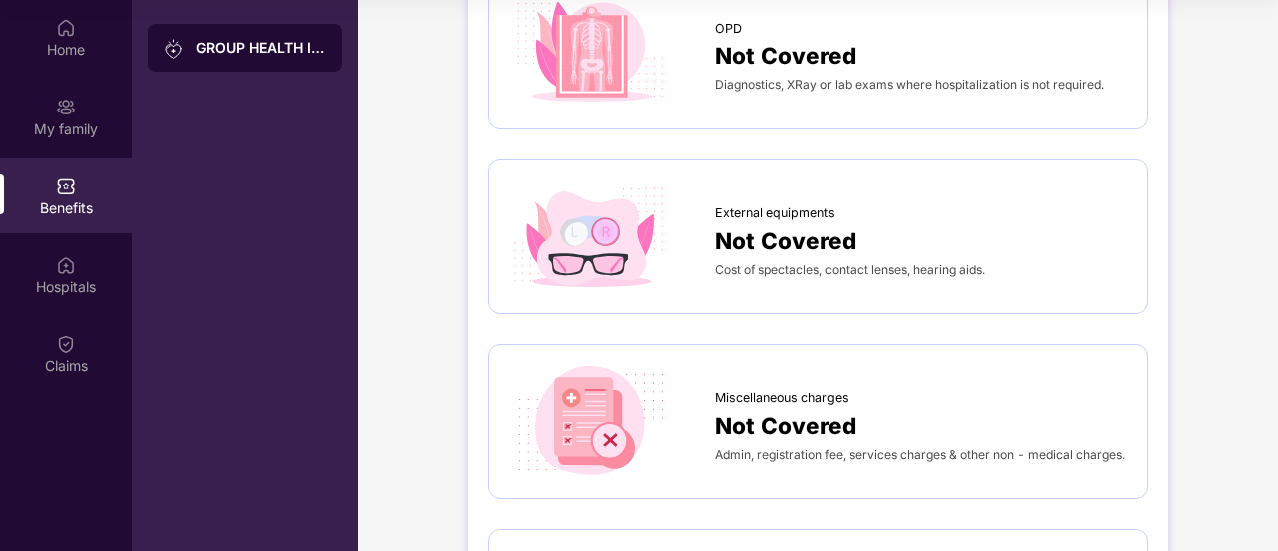 scroll, scrollTop: 0, scrollLeft: 0, axis: both 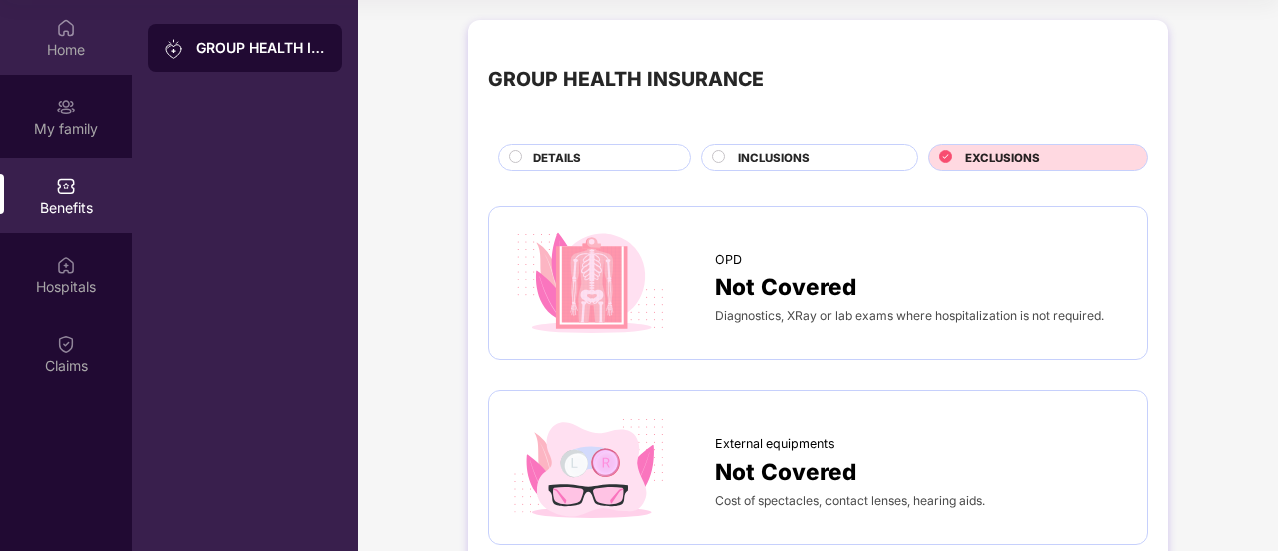 click on "Home" at bounding box center (66, 37) 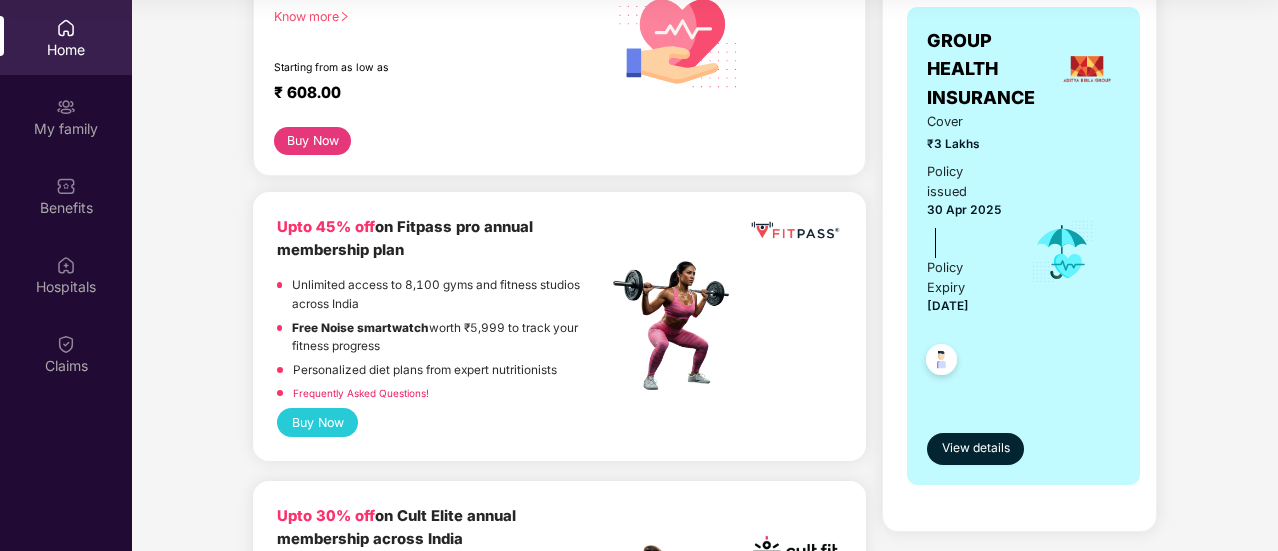 scroll, scrollTop: 332, scrollLeft: 0, axis: vertical 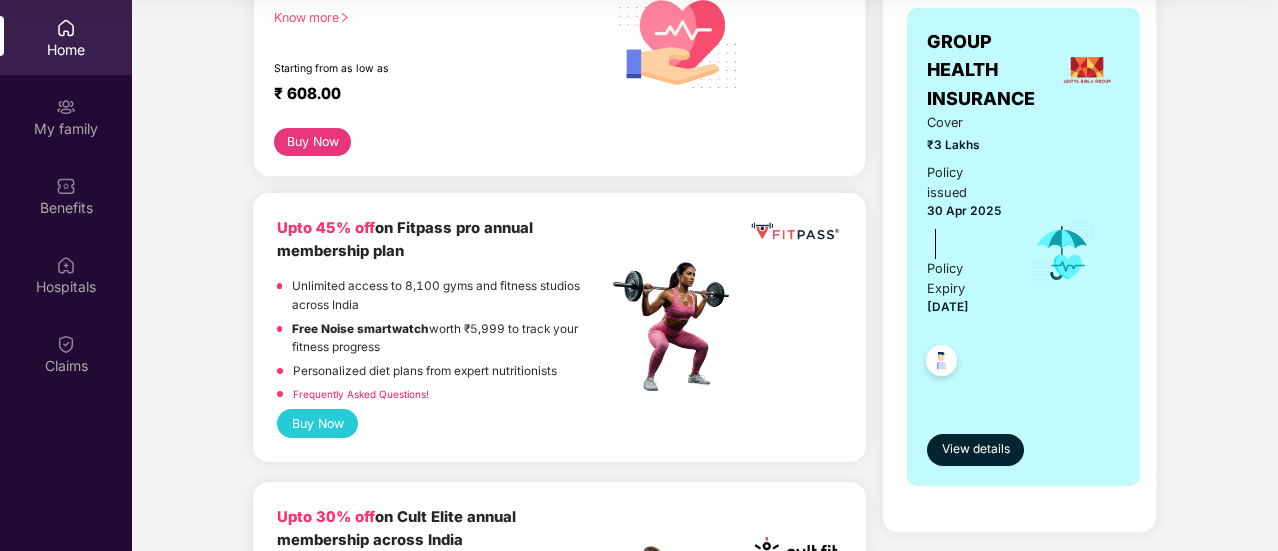 drag, startPoint x: 278, startPoint y: 247, endPoint x: 478, endPoint y: 276, distance: 202.09157 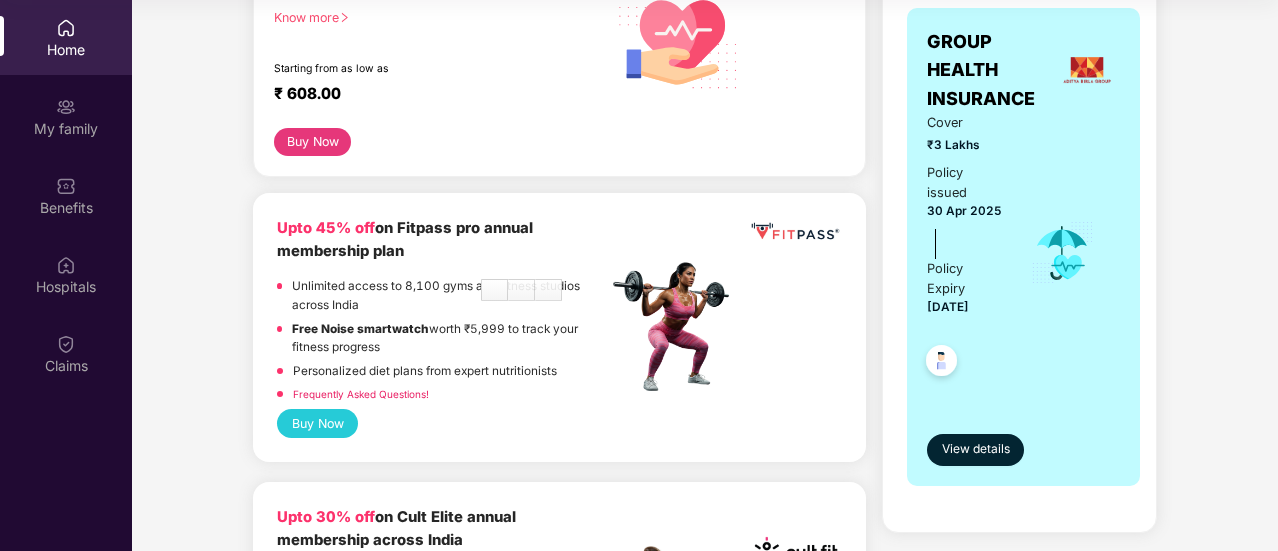 click at bounding box center [677, 327] 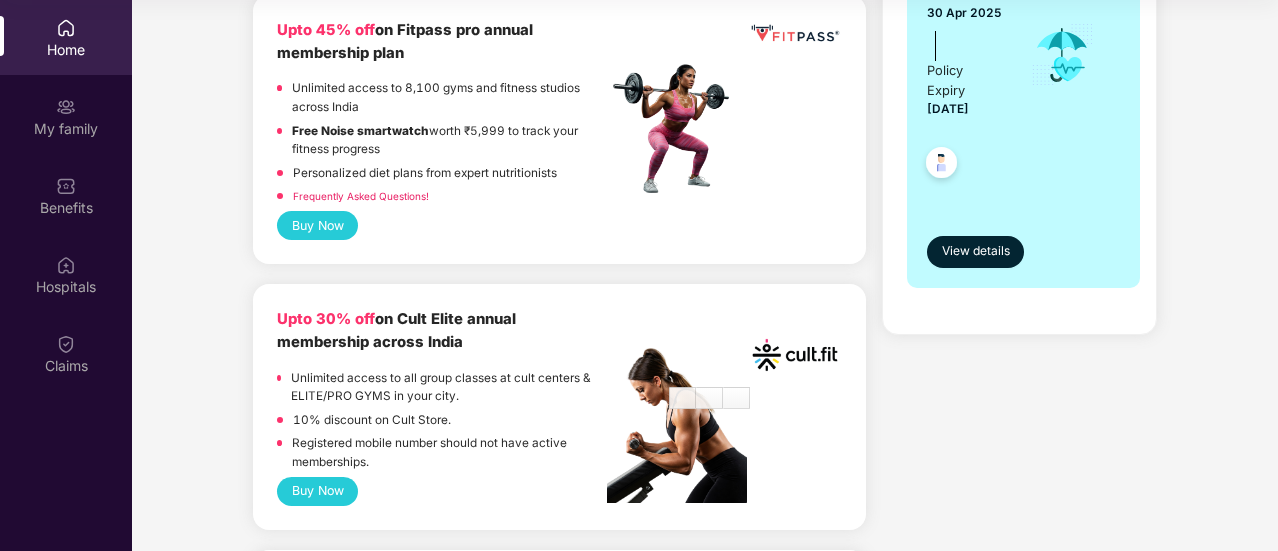 scroll, scrollTop: 588, scrollLeft: 0, axis: vertical 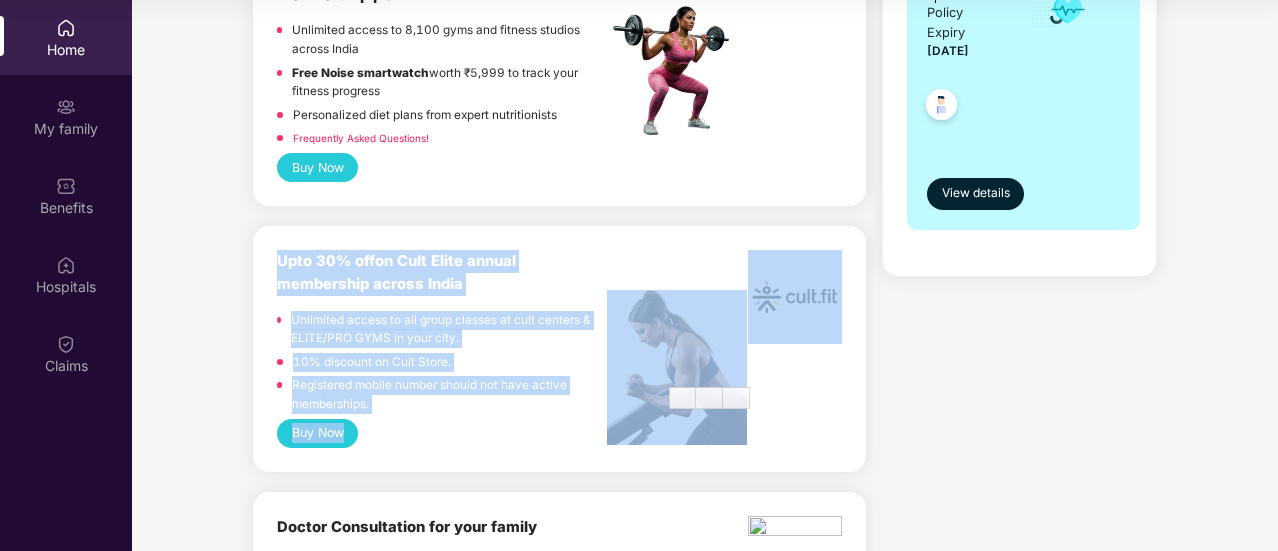 drag, startPoint x: 272, startPoint y: 267, endPoint x: 552, endPoint y: 455, distance: 337.25955 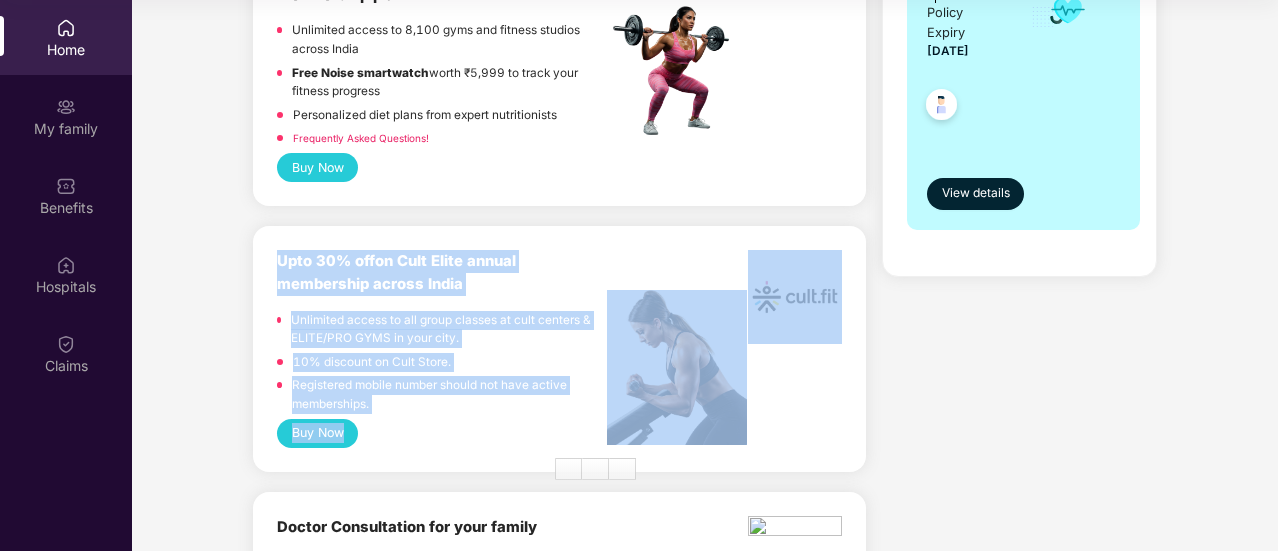 click on "Buy Now" at bounding box center (559, 433) 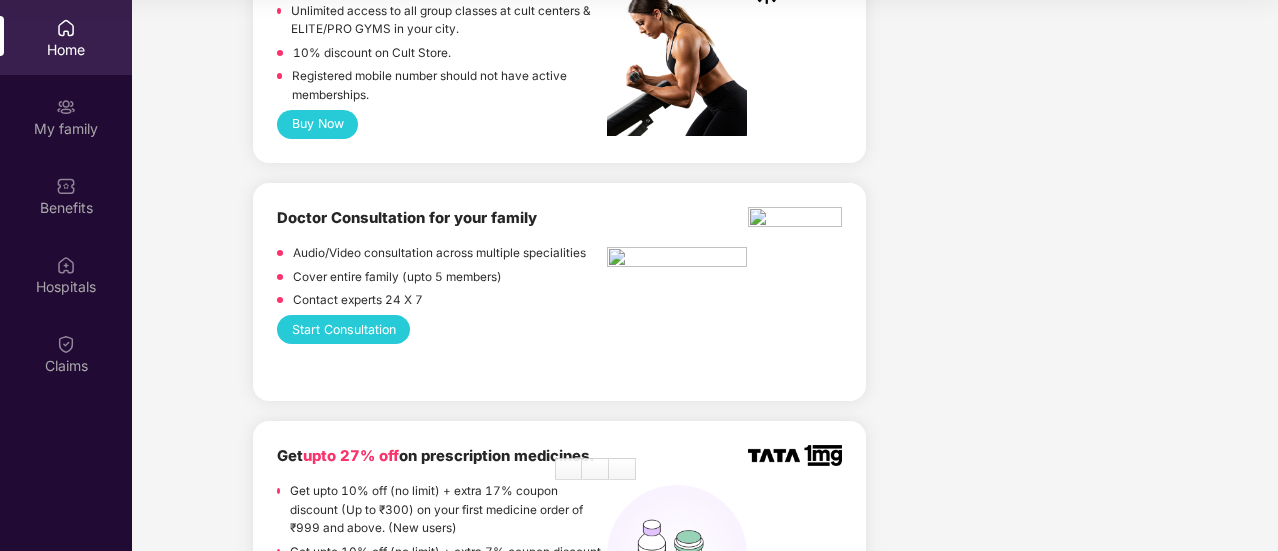 scroll, scrollTop: 900, scrollLeft: 0, axis: vertical 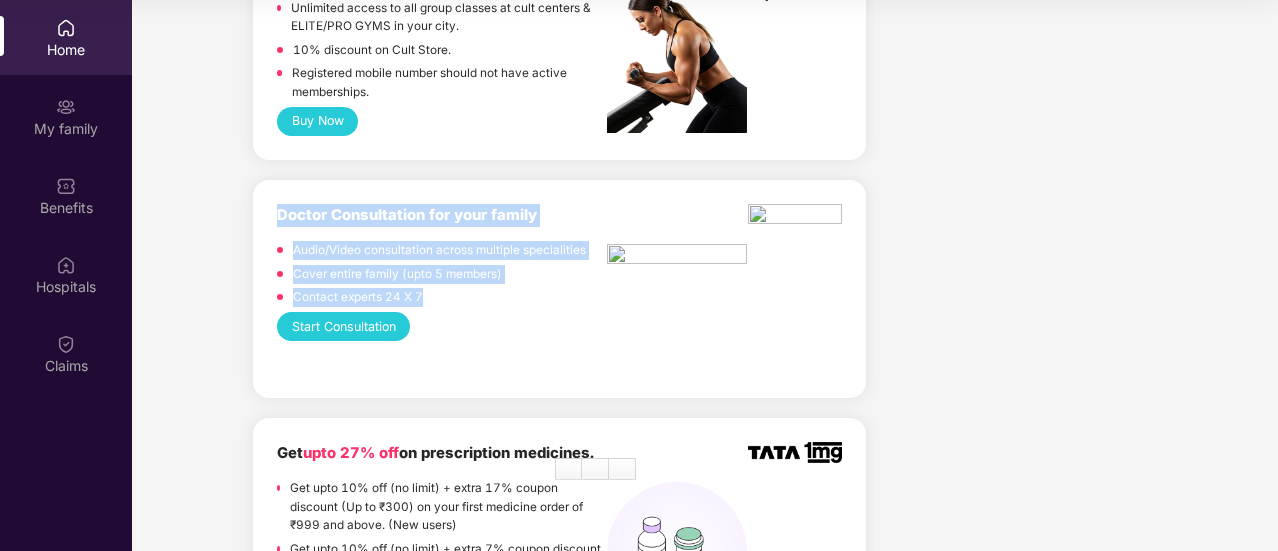 drag, startPoint x: 268, startPoint y: 230, endPoint x: 527, endPoint y: 325, distance: 275.87317 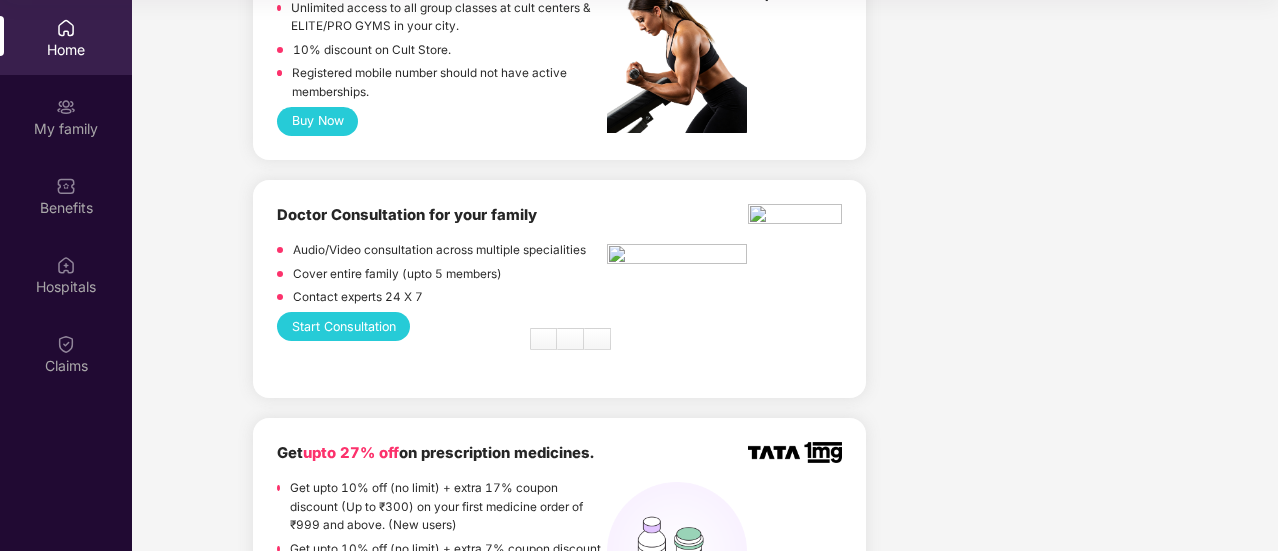click on "Doctor Consultation for your family Audio/Video consultation across multiple specialities Cover entire family (upto 5 members) Contact experts 24 X 7 Start Consultation" at bounding box center (559, 289) 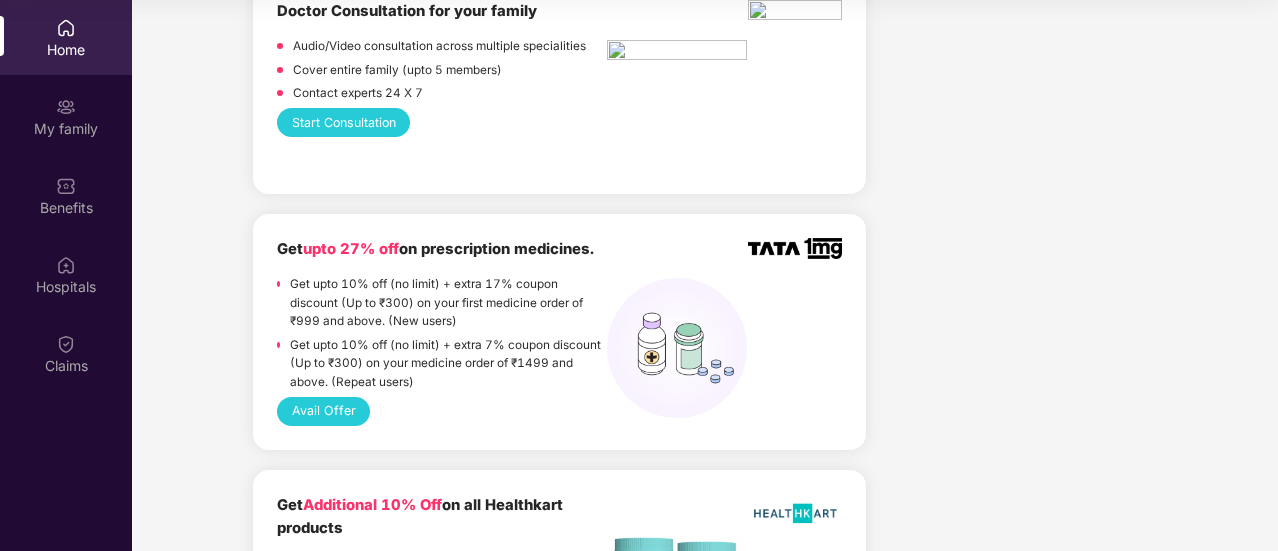 scroll, scrollTop: 1106, scrollLeft: 0, axis: vertical 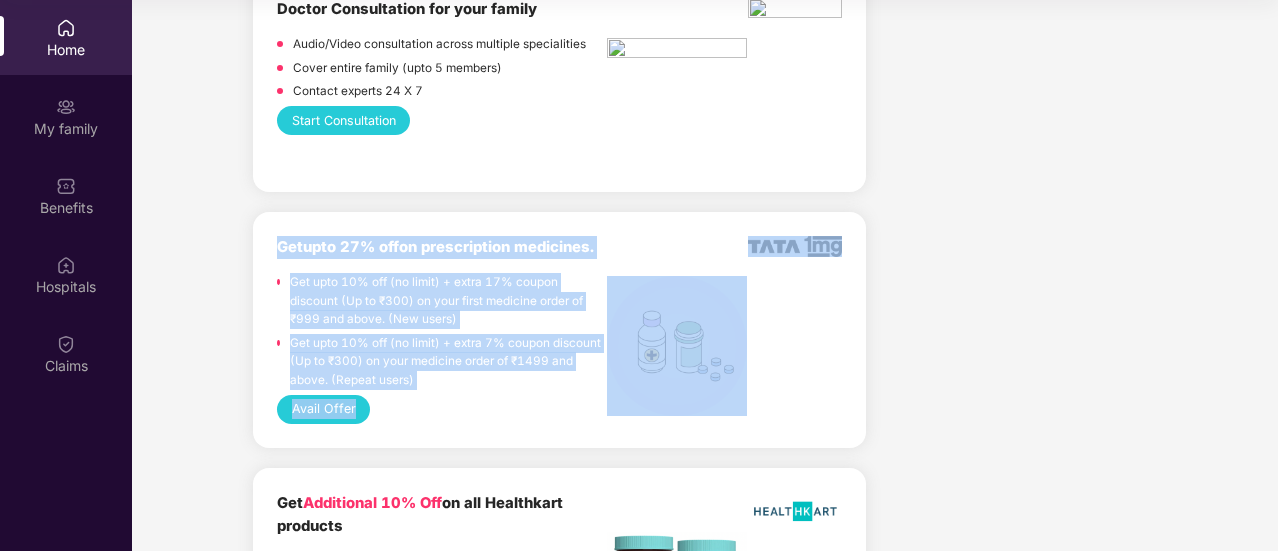 drag, startPoint x: 280, startPoint y: 250, endPoint x: 514, endPoint y: 431, distance: 295.83273 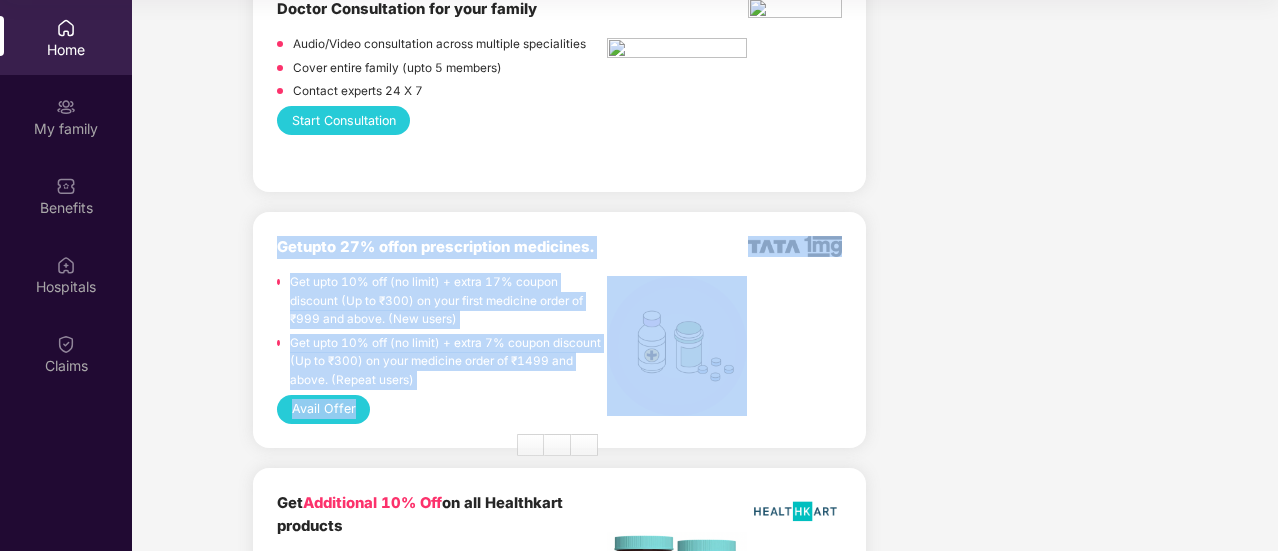 click on "Get  upto 27% off  on prescription medicines. Get upto 10% off (no limit) + extra 17% coupon discount (Up to ₹300) on your first medicine order of ₹999 and above. (New users) Get upto 10% off (no limit) + extra 7% coupon discount (Up to ₹300) on your medicine order of ₹1499 and above. (Repeat users) Avail Offer" at bounding box center (559, 330) 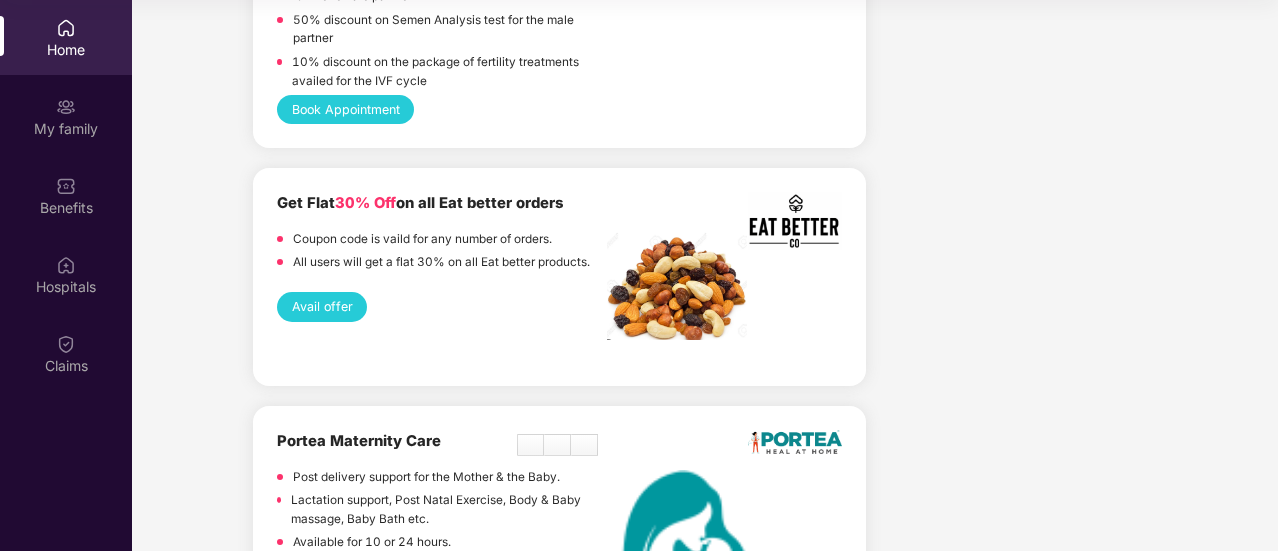 scroll, scrollTop: 2001, scrollLeft: 0, axis: vertical 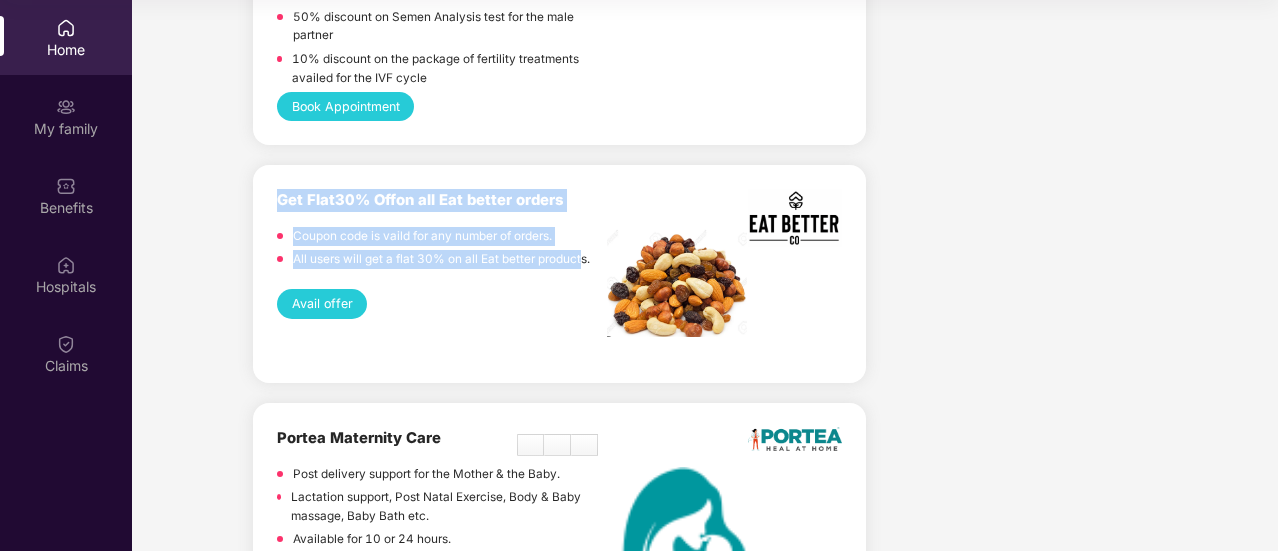 drag, startPoint x: 274, startPoint y: 216, endPoint x: 580, endPoint y: 296, distance: 316.28467 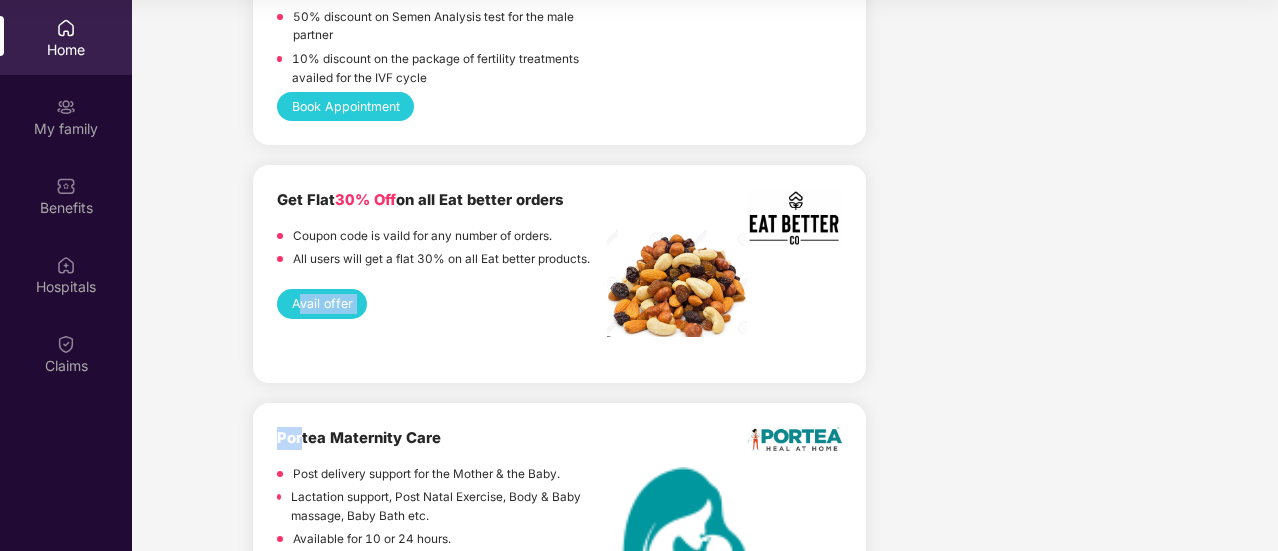 drag, startPoint x: 370, startPoint y: 389, endPoint x: 300, endPoint y: 399, distance: 70.71068 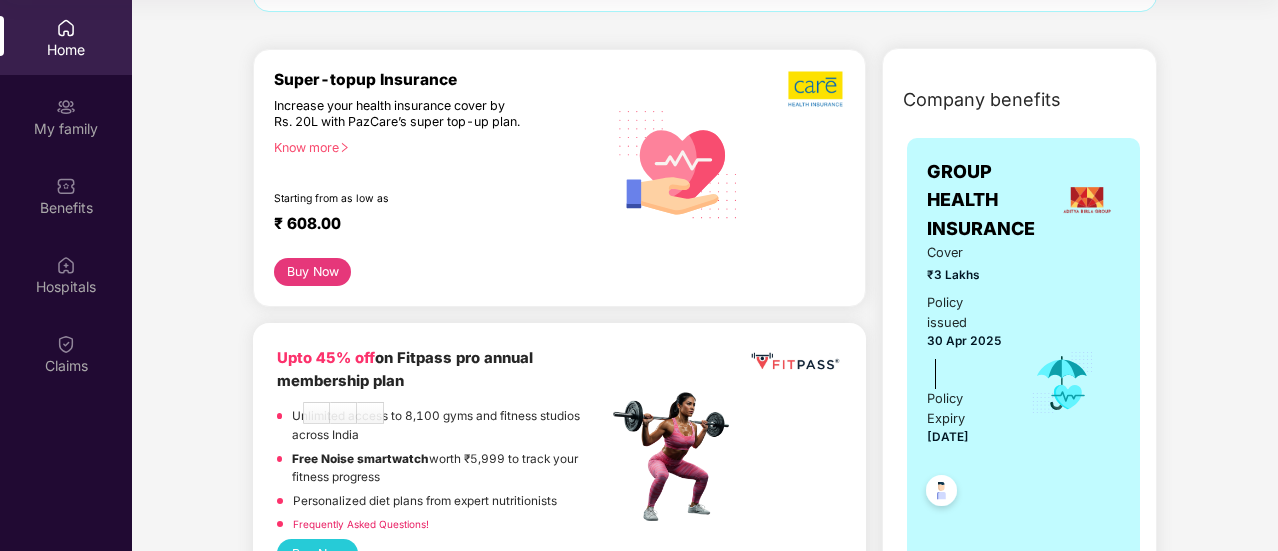 scroll, scrollTop: 274, scrollLeft: 0, axis: vertical 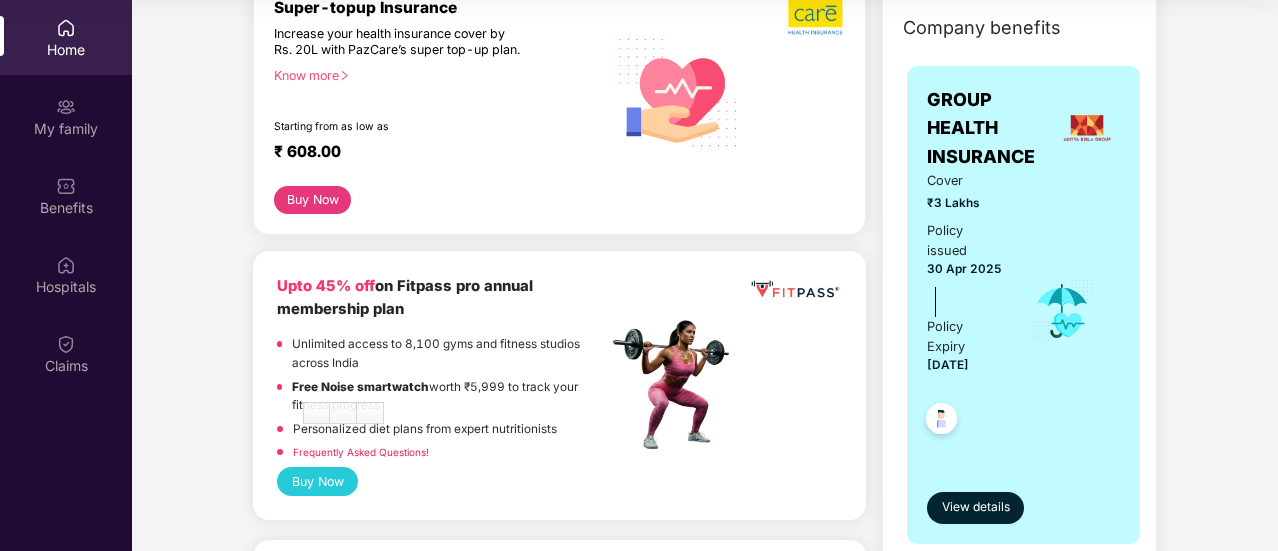 click on "Buy Now" at bounding box center (317, 481) 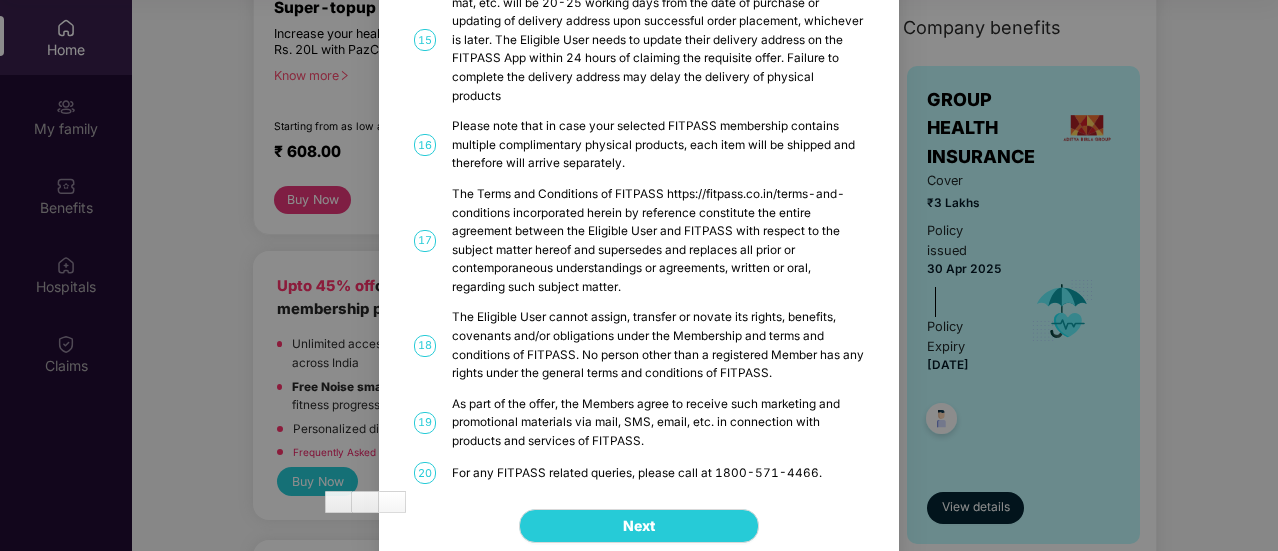 scroll, scrollTop: 0, scrollLeft: 0, axis: both 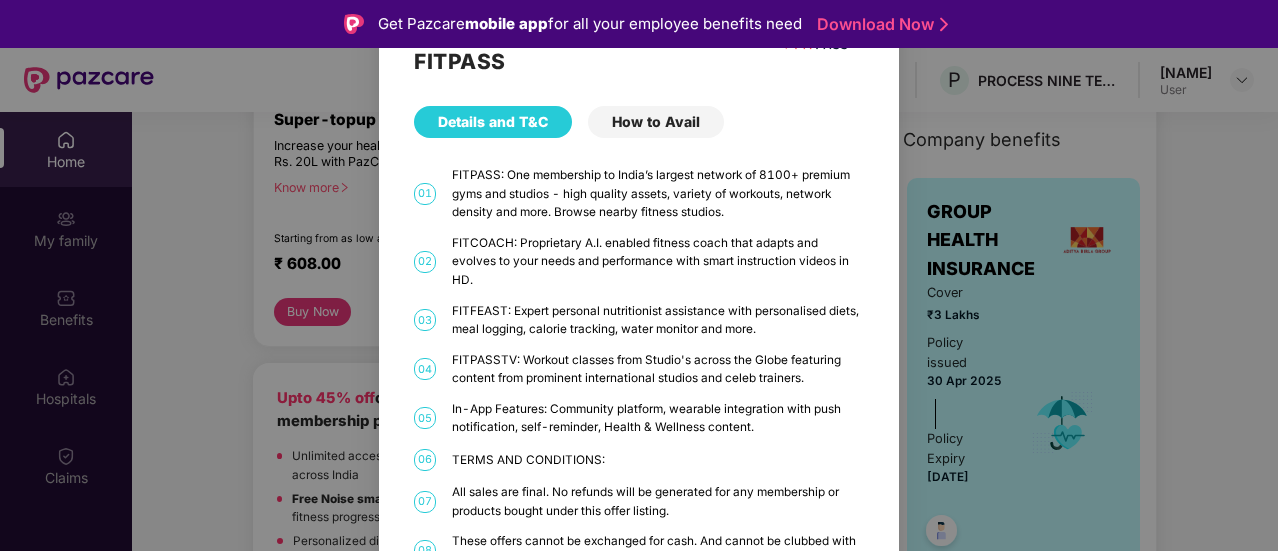click on "How to Avail" at bounding box center (656, 122) 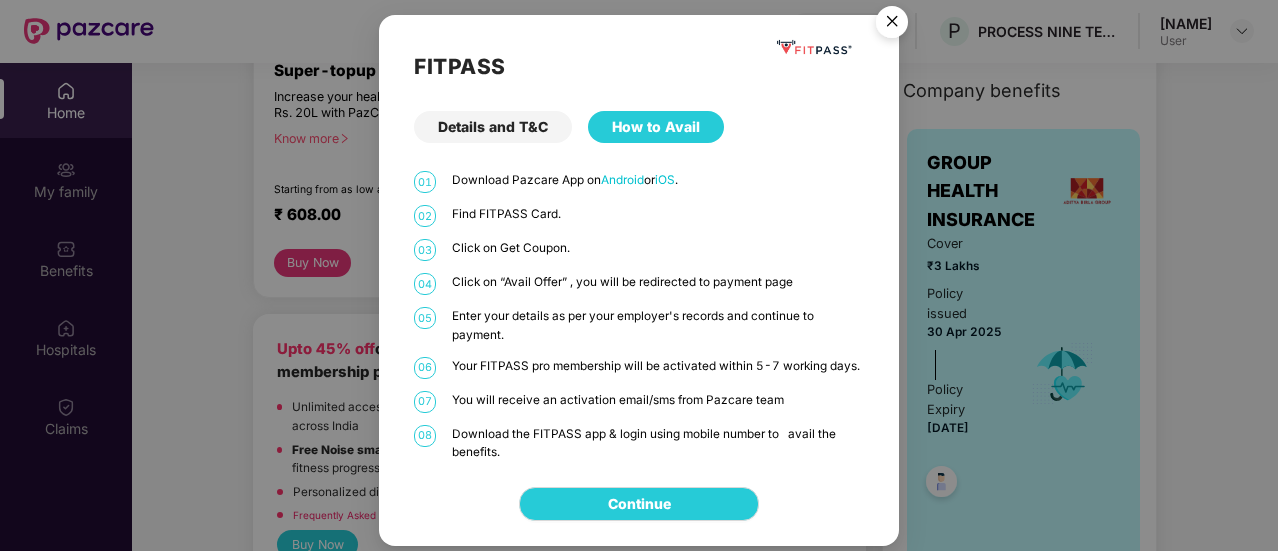 scroll, scrollTop: 50, scrollLeft: 0, axis: vertical 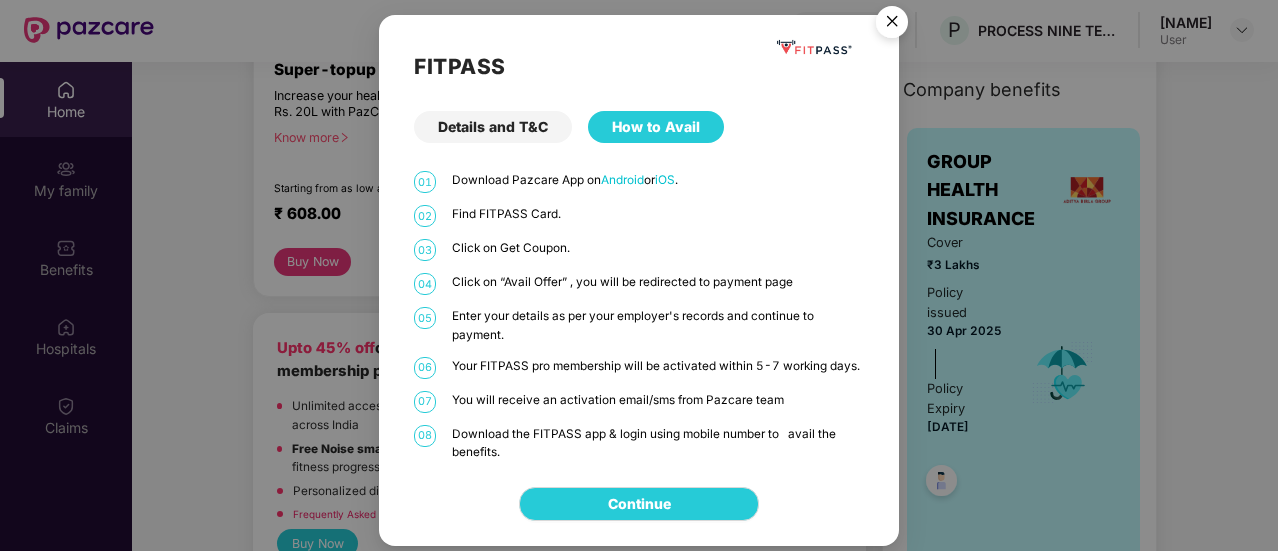 click at bounding box center [892, 25] 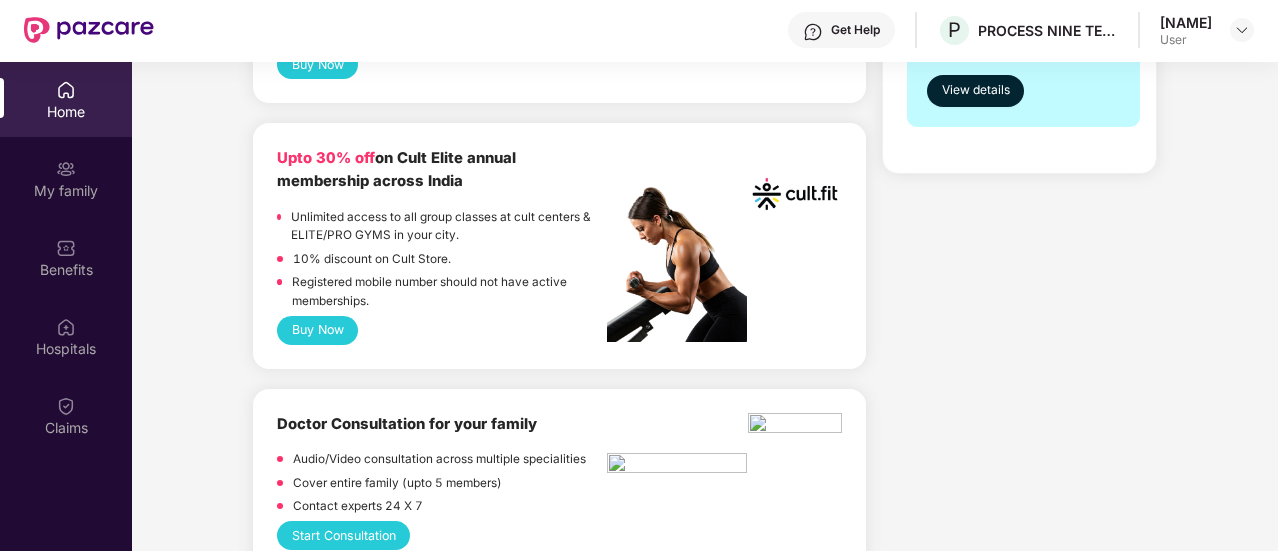 scroll, scrollTop: 754, scrollLeft: 0, axis: vertical 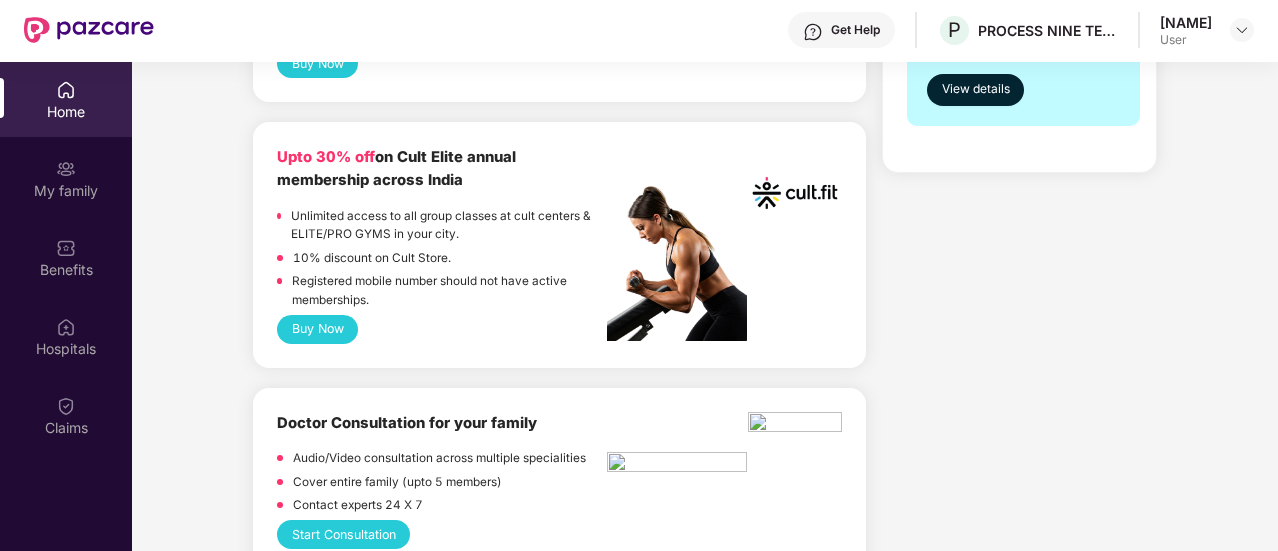 click on "Buy Now" at bounding box center [317, 329] 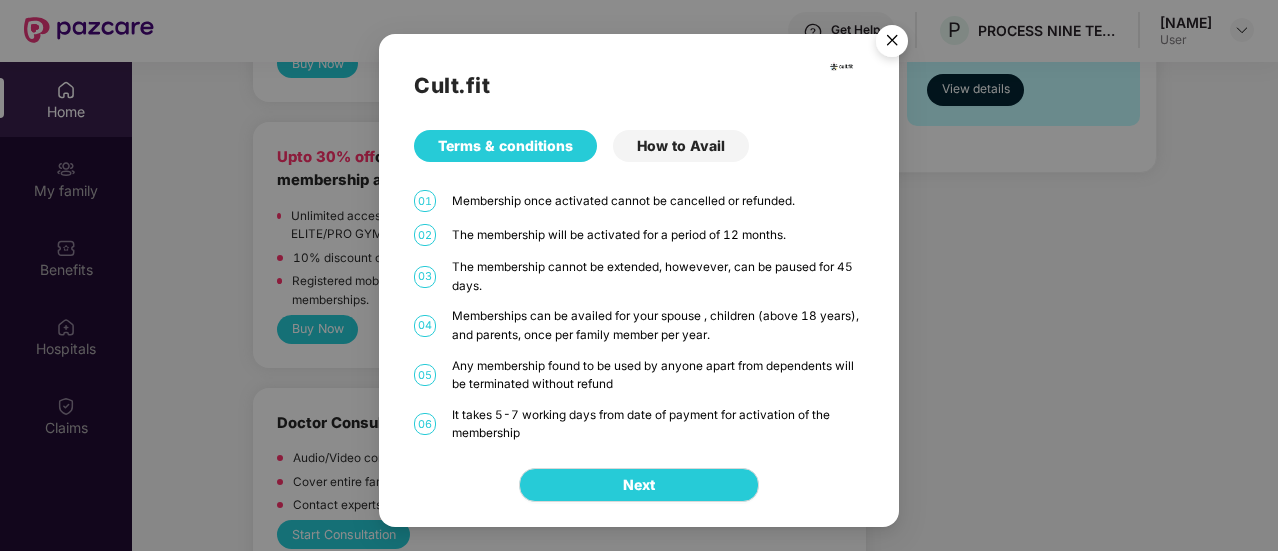 scroll, scrollTop: 112, scrollLeft: 0, axis: vertical 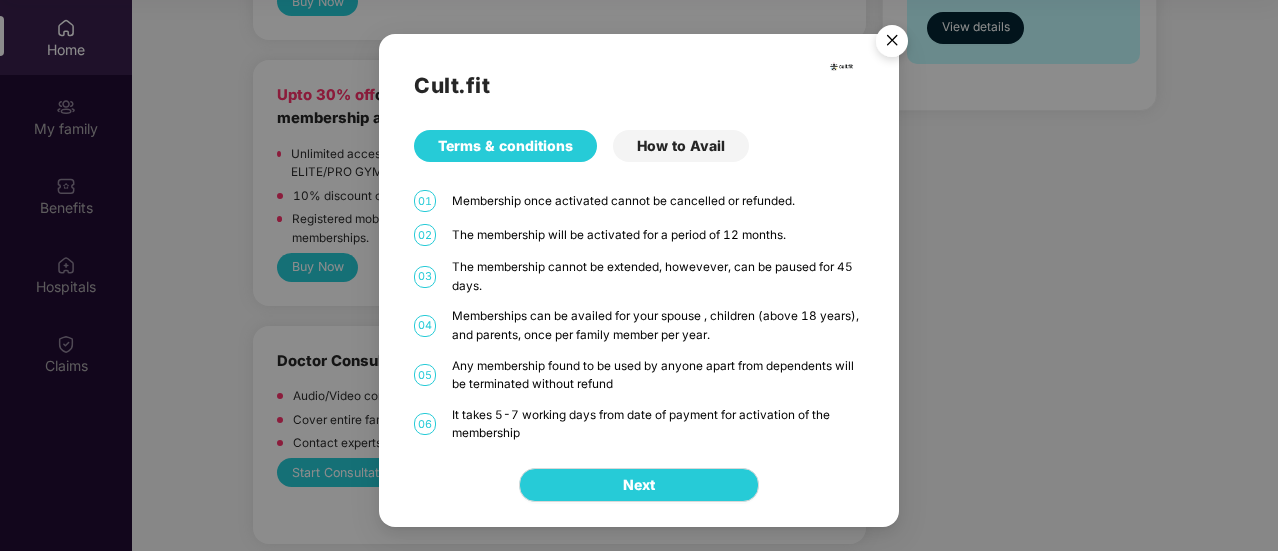 click on "How to Avail" at bounding box center [681, 146] 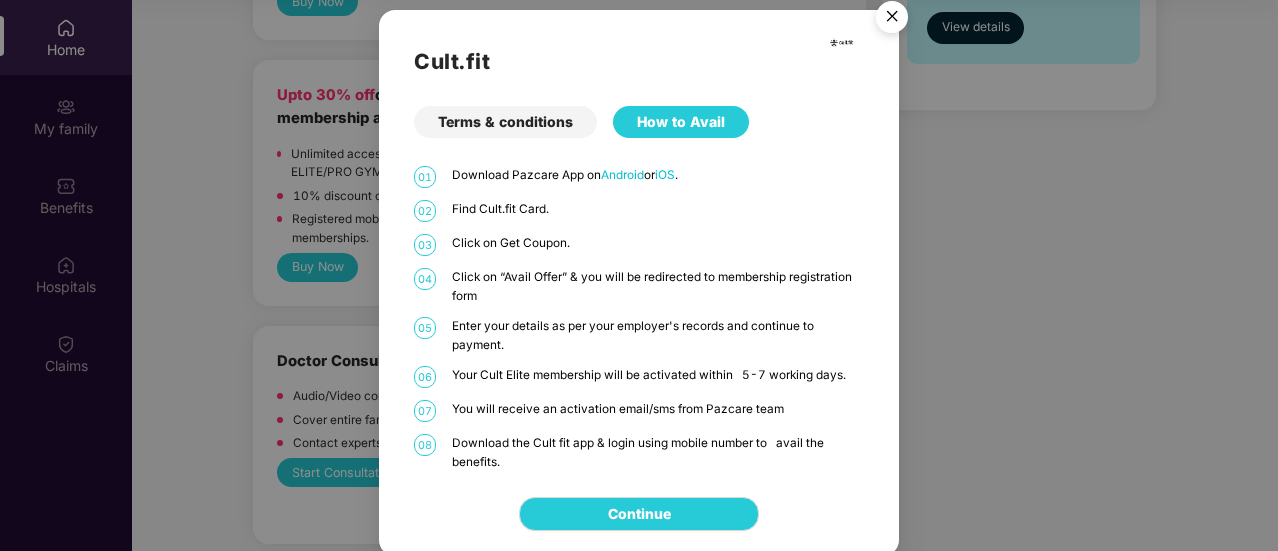 click at bounding box center (892, 20) 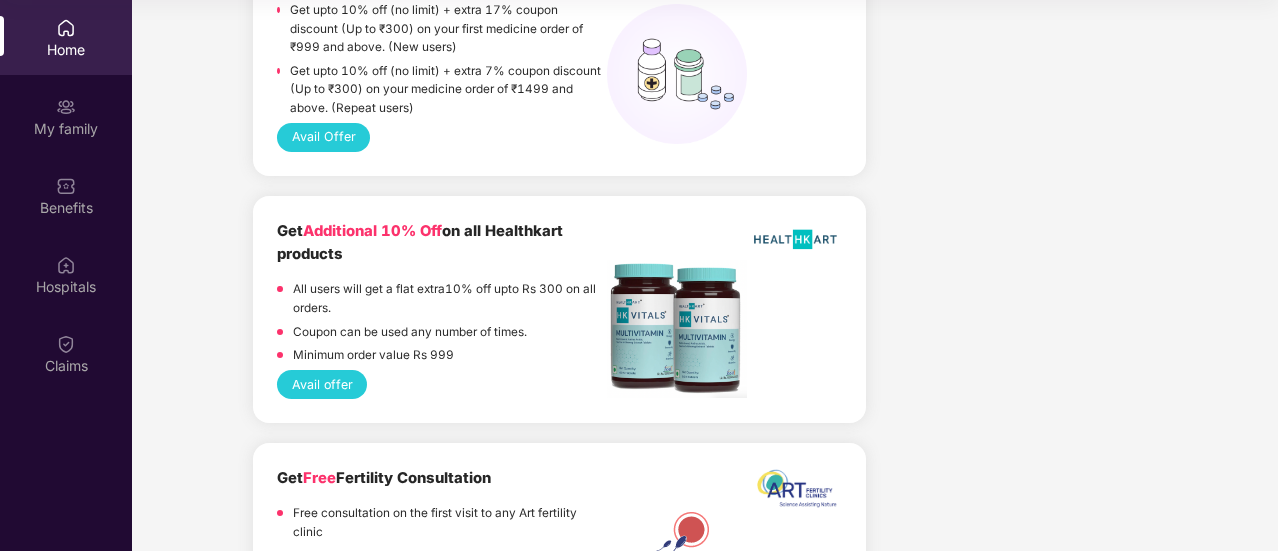 scroll, scrollTop: 1386, scrollLeft: 0, axis: vertical 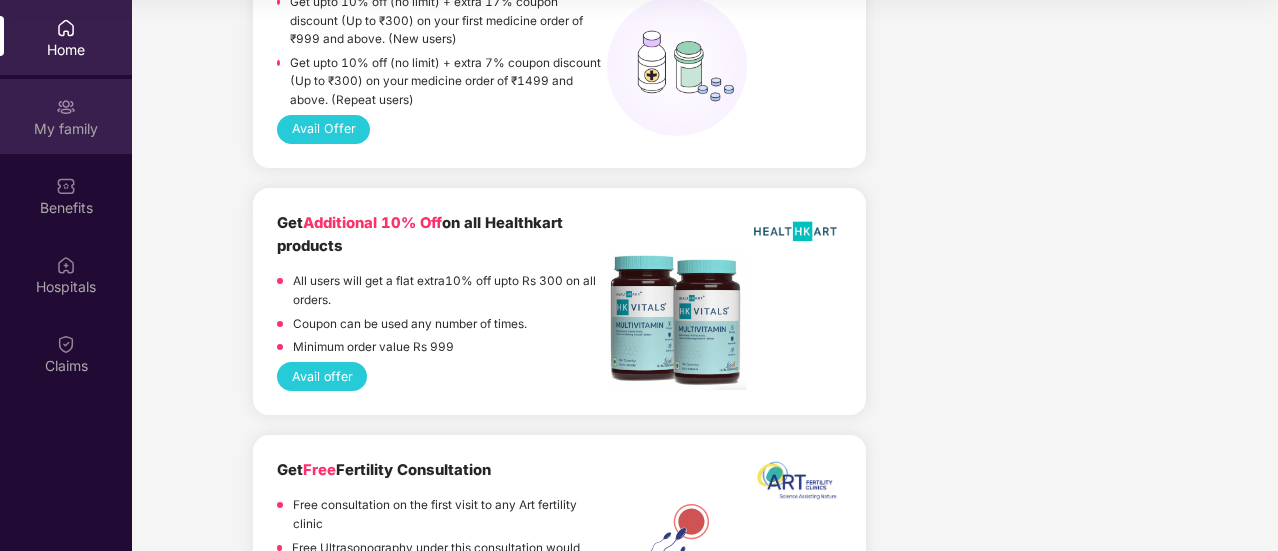 click on "My family" at bounding box center [66, 116] 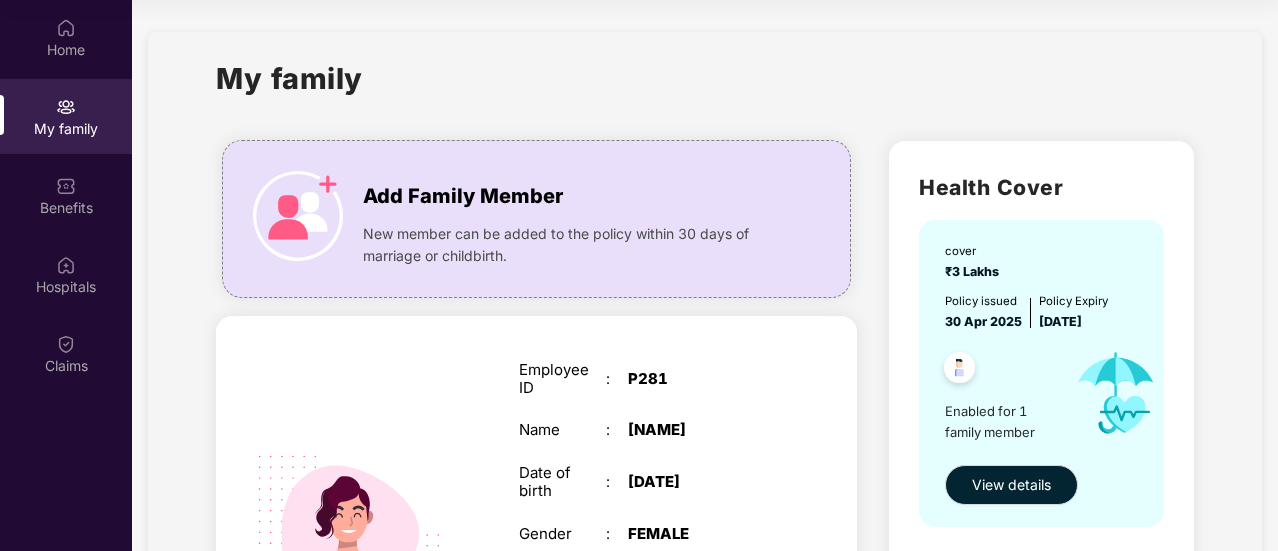 scroll, scrollTop: 301, scrollLeft: 0, axis: vertical 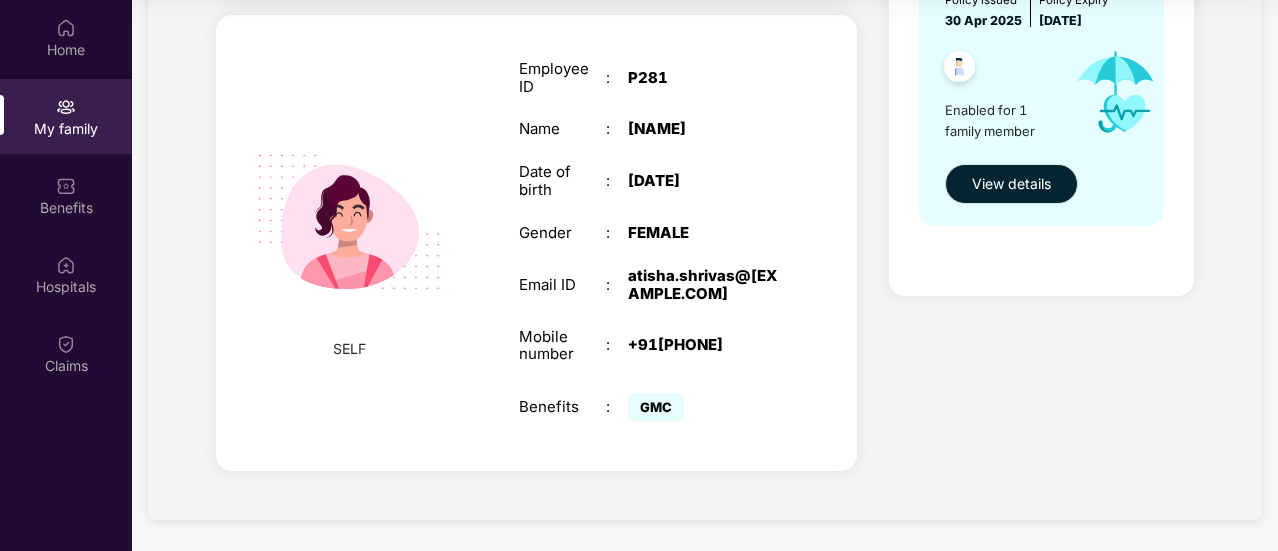 click on "View details" at bounding box center (1011, 184) 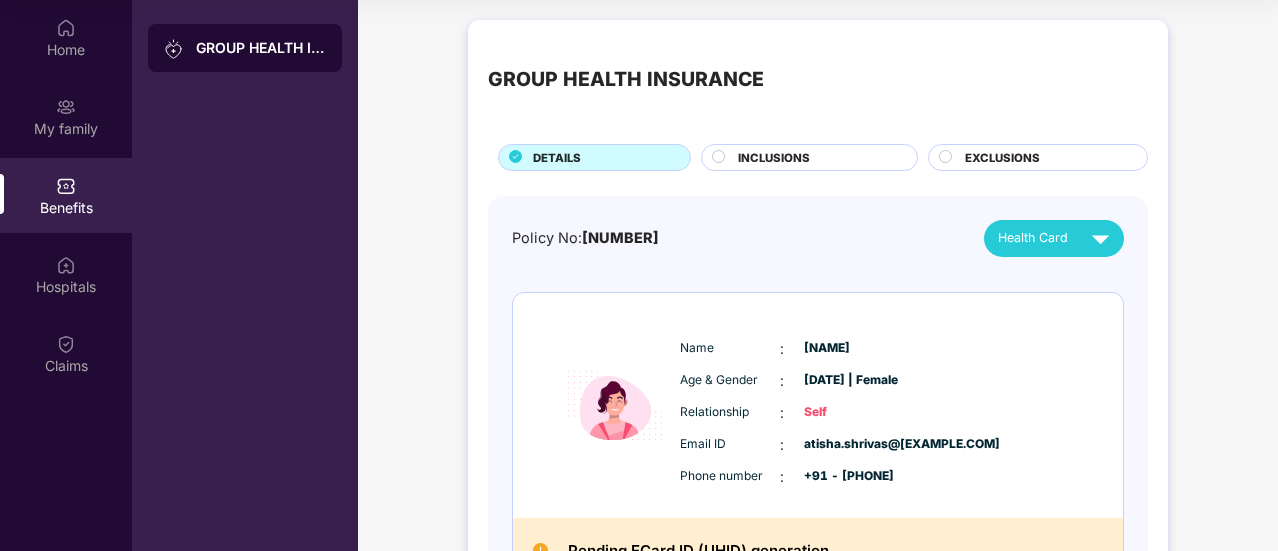scroll, scrollTop: 145, scrollLeft: 0, axis: vertical 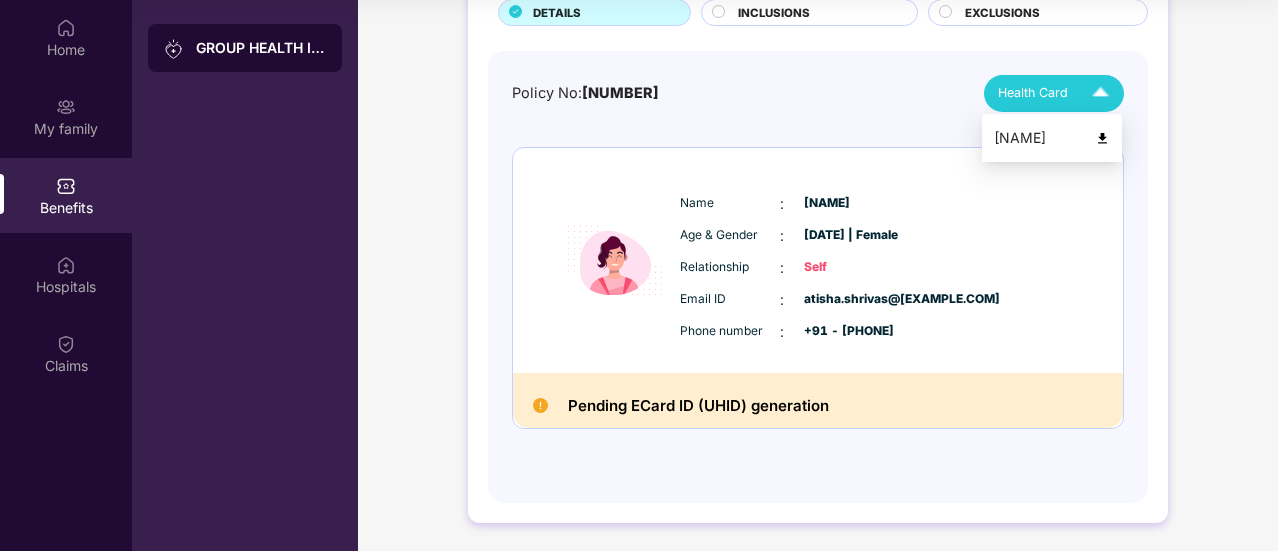 click on "Health Card" at bounding box center (1058, 93) 